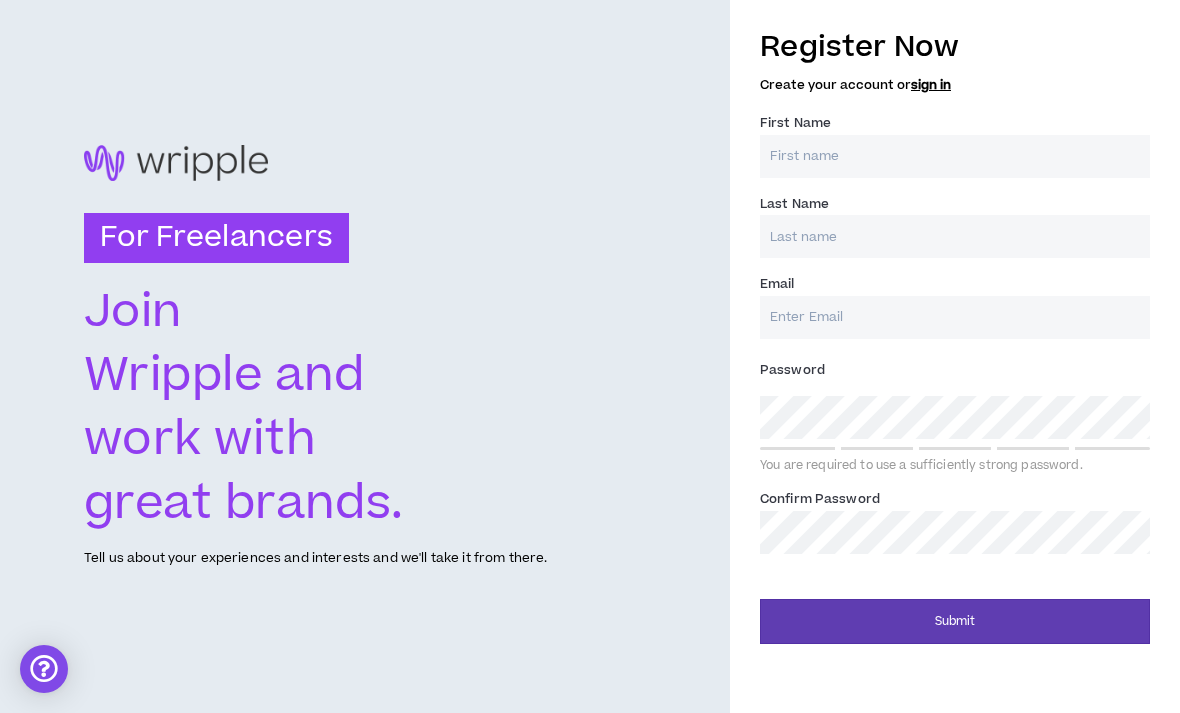 scroll, scrollTop: 0, scrollLeft: 0, axis: both 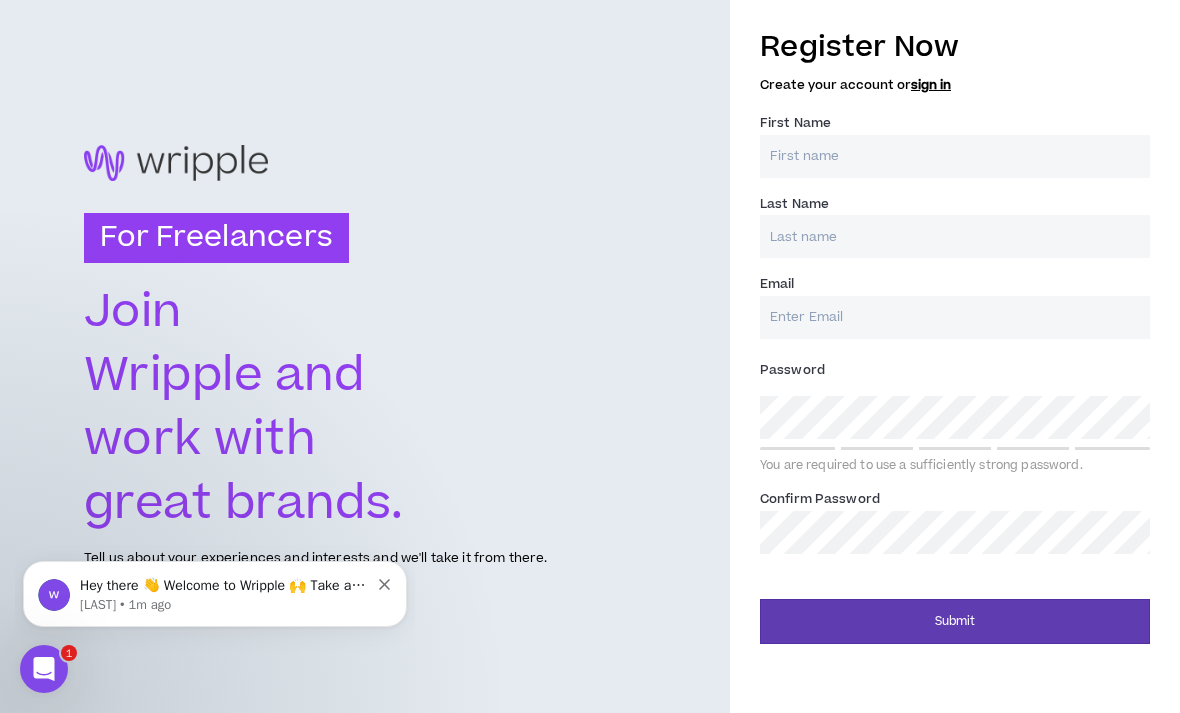 click on "First Name  *" at bounding box center (955, 156) 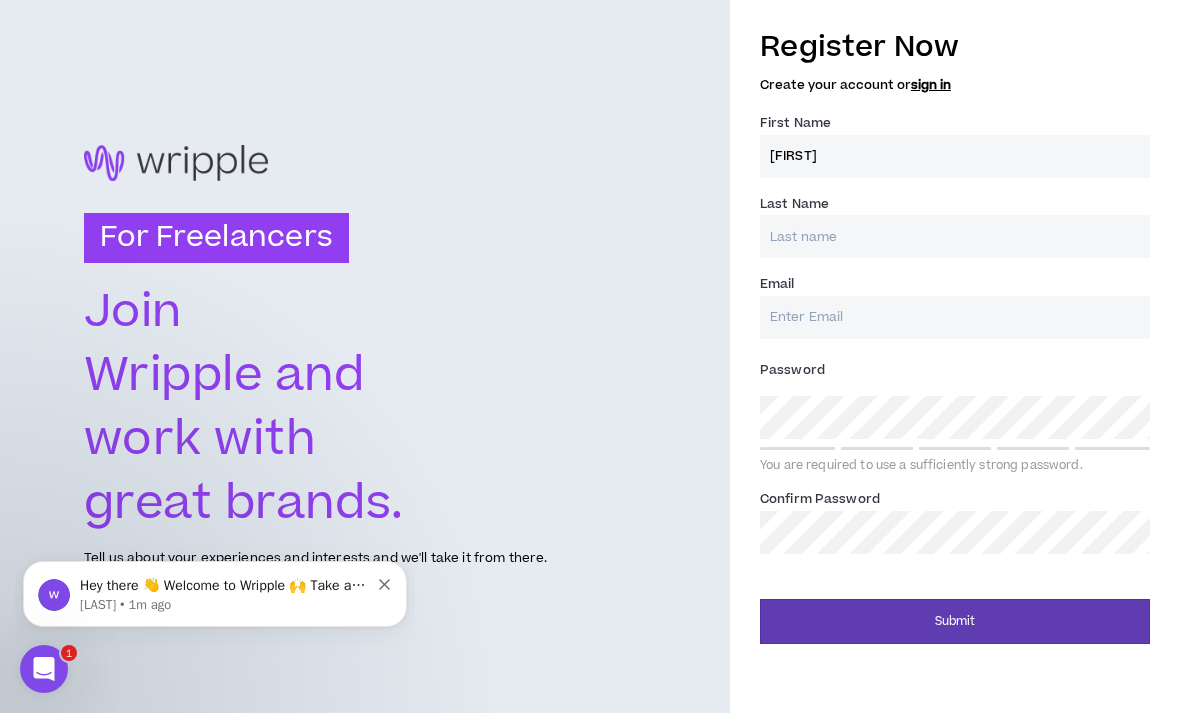 type on "[FIRST]" 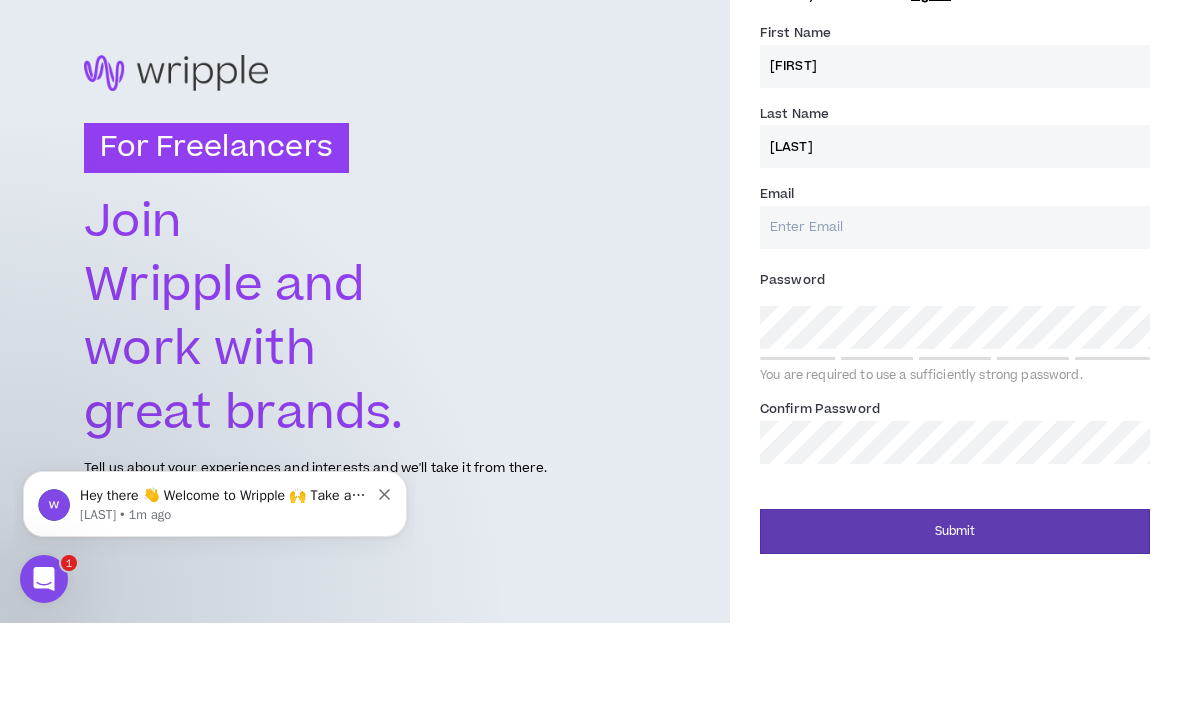 type on "[LAST]" 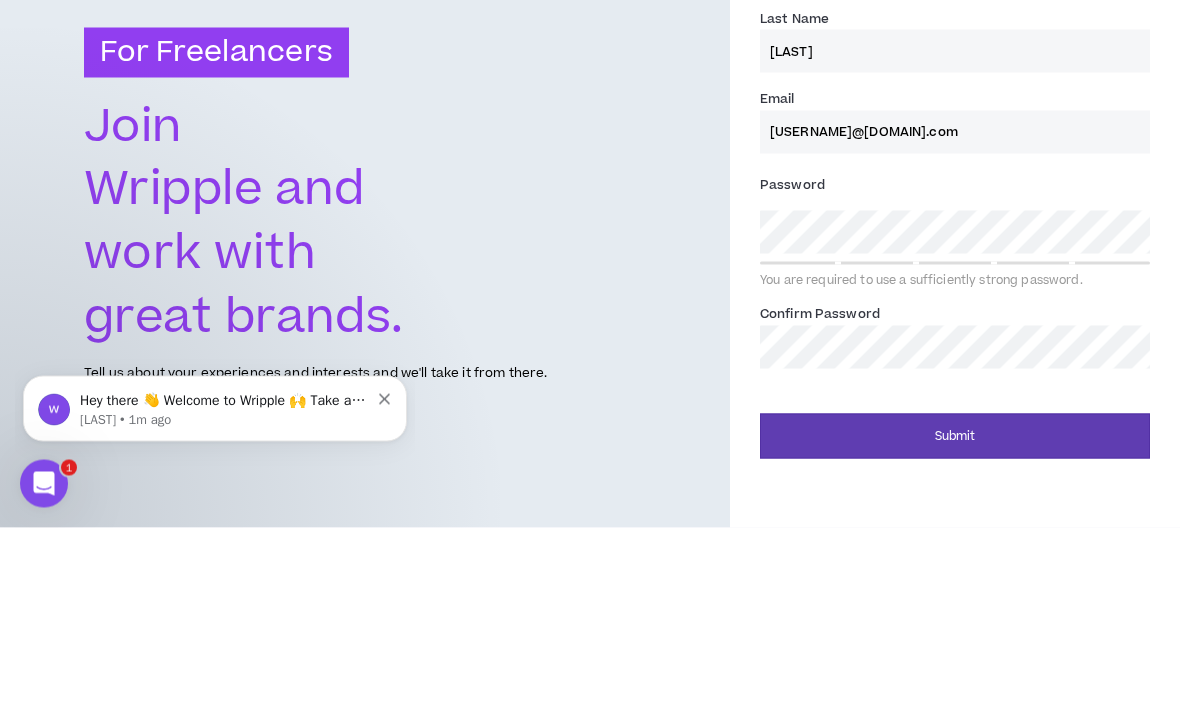type on "[USERNAME]@[DOMAIN].com" 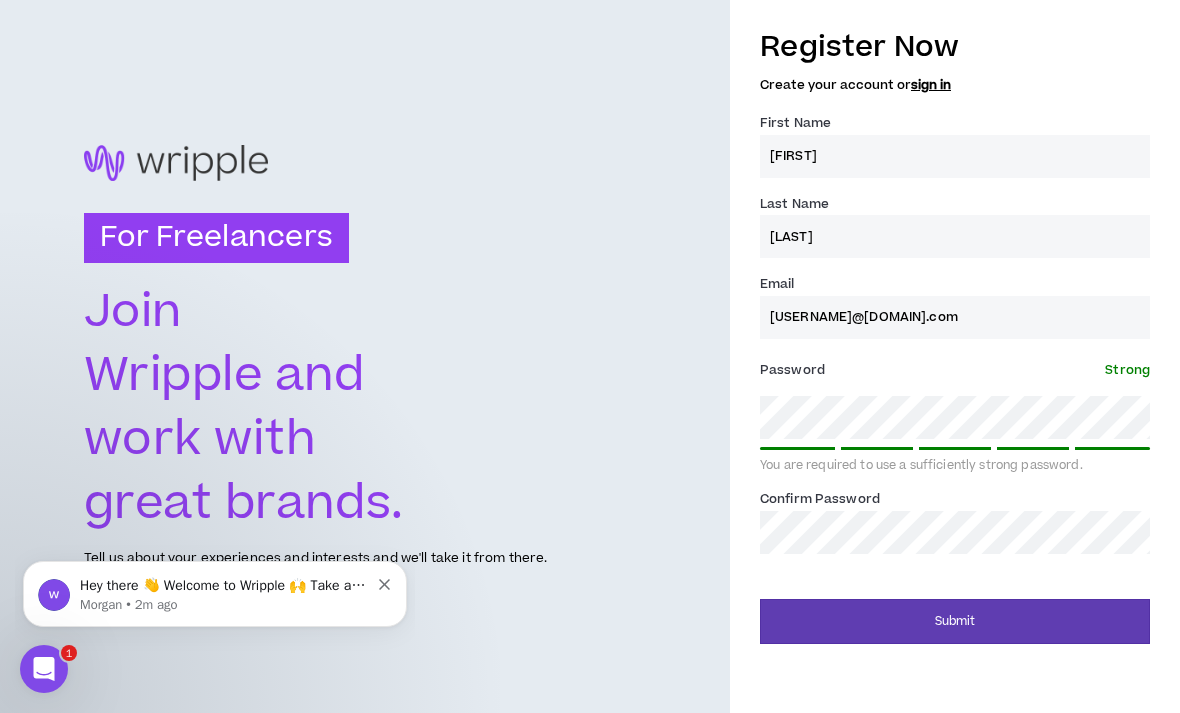 click on "Submit" at bounding box center [955, 621] 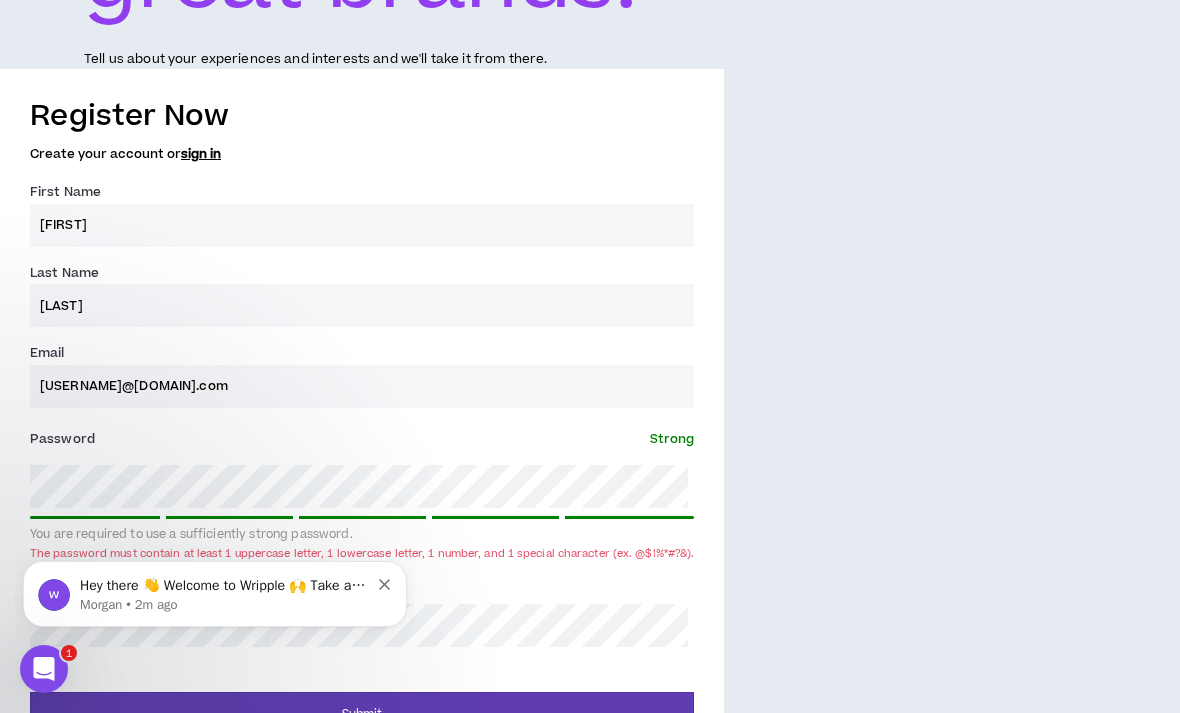 scroll, scrollTop: 578, scrollLeft: 0, axis: vertical 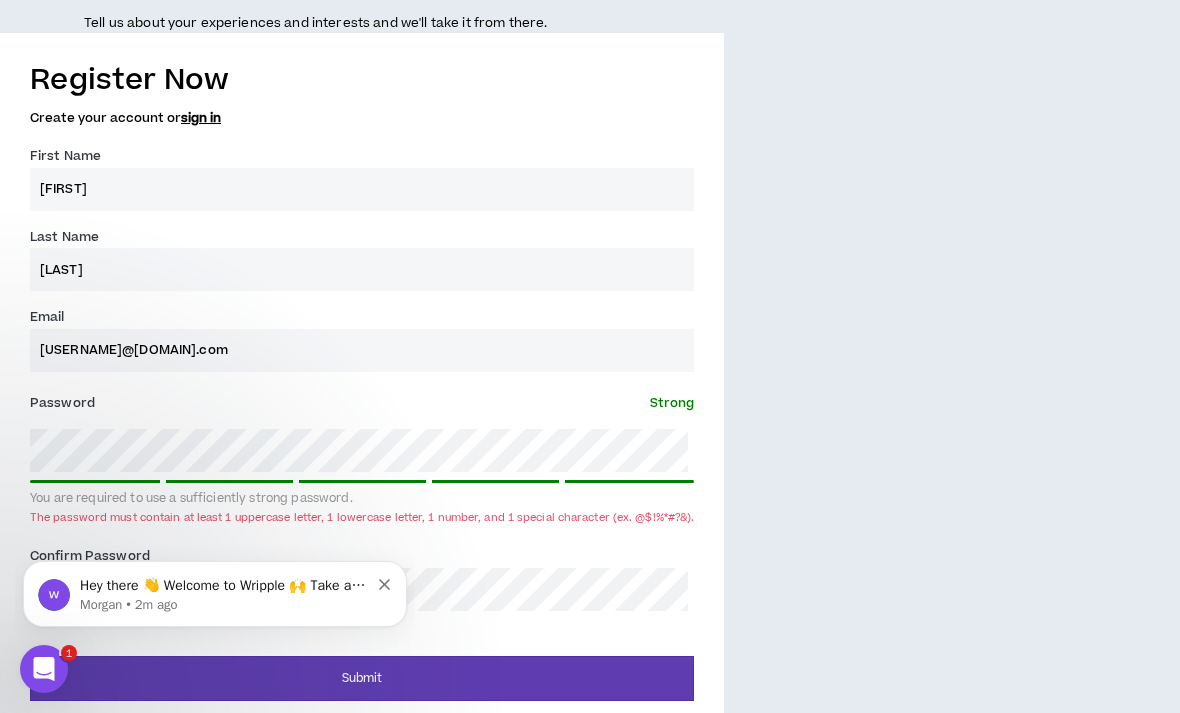 click on "Hey there 👋 Welcome to Wripple 🙌 Take a look around! If you have any questions, just reply to this message. [FIRST] [LAST] • 2m ago" at bounding box center (215, 594) 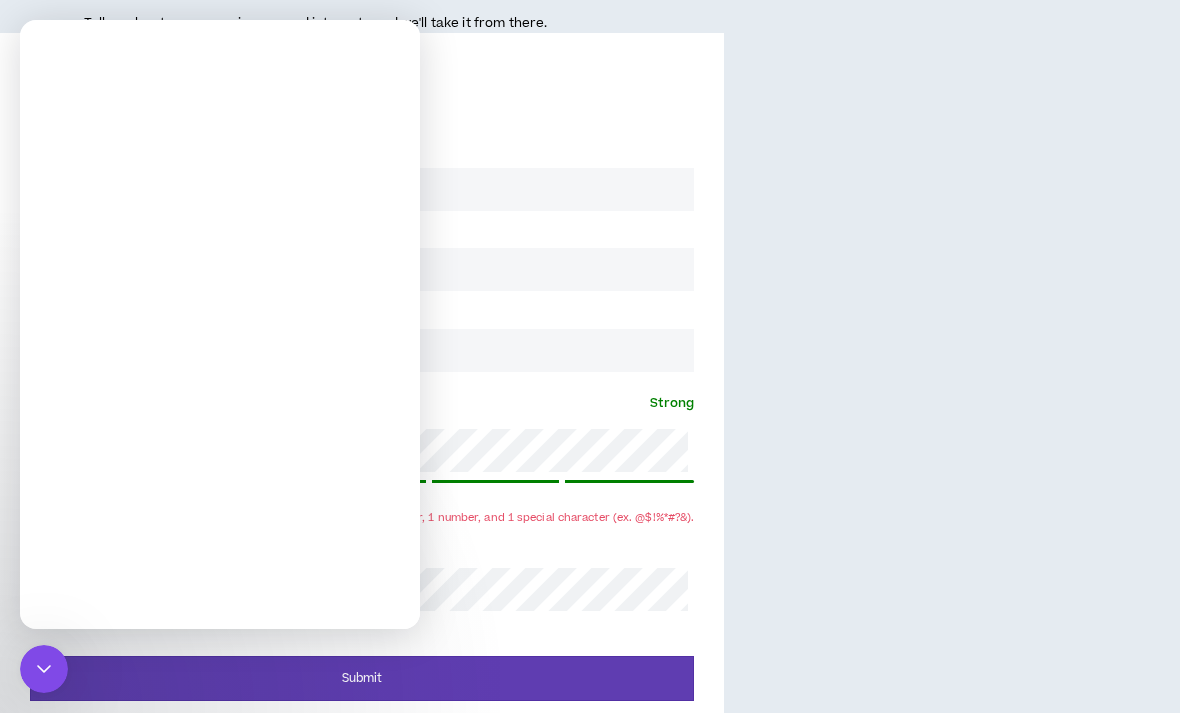 scroll, scrollTop: 0, scrollLeft: 0, axis: both 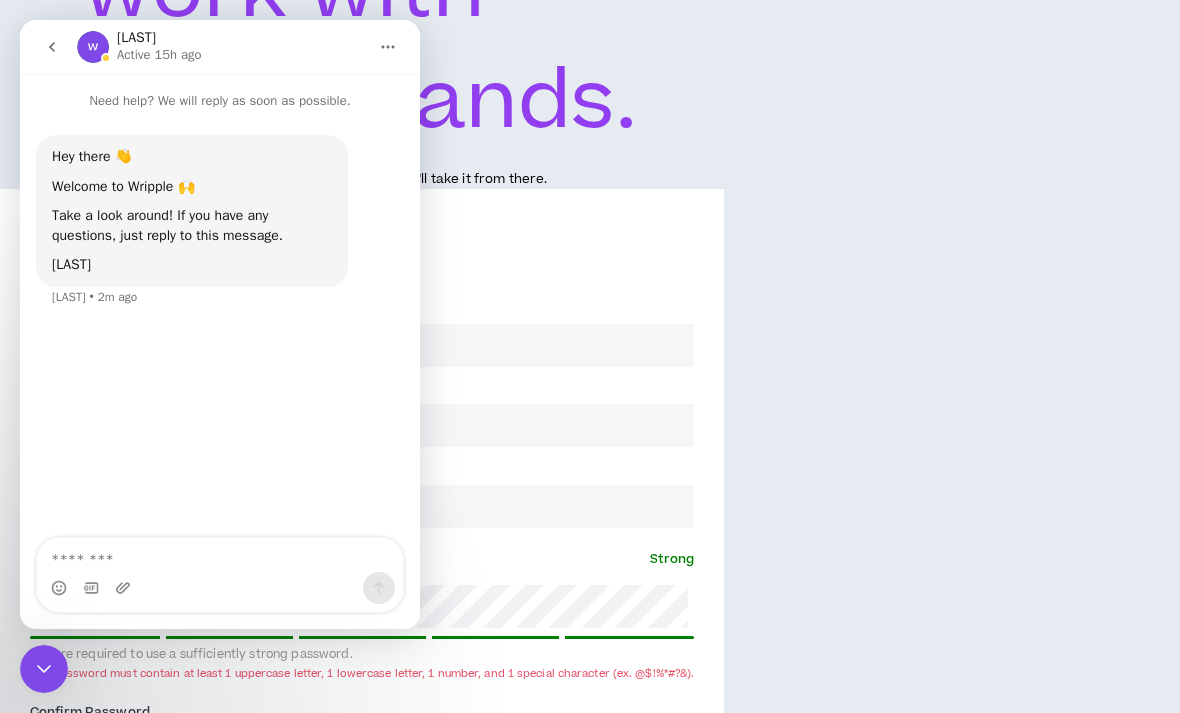 click 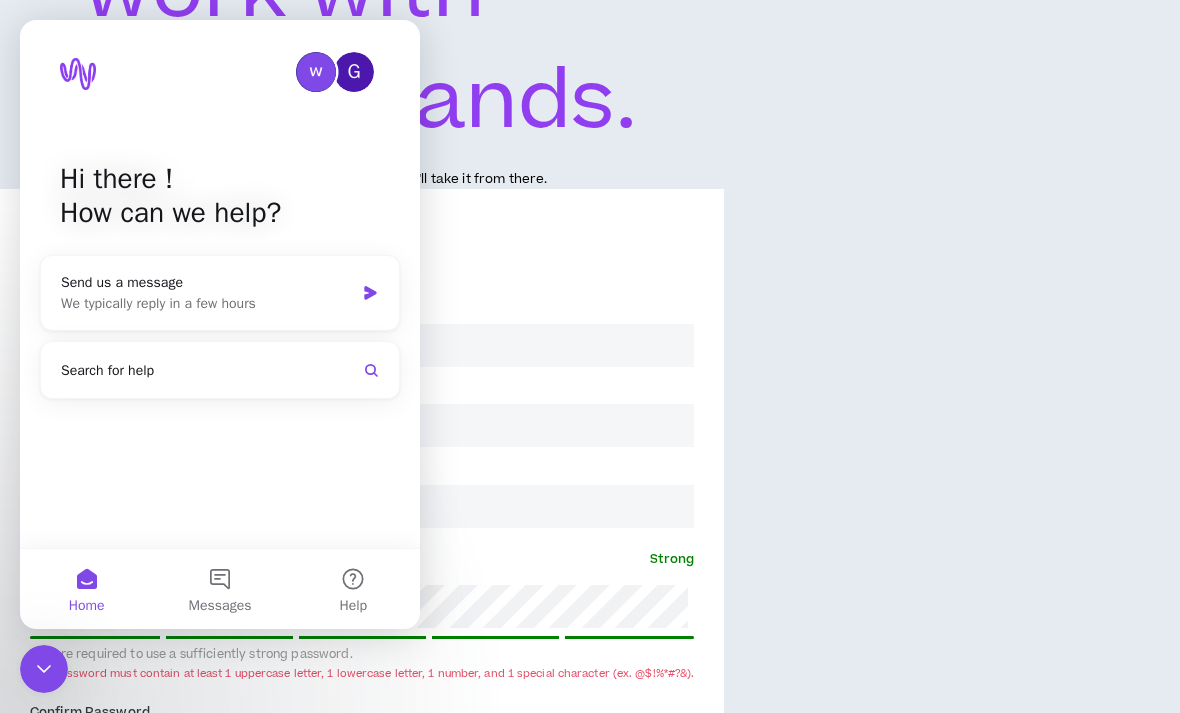 click 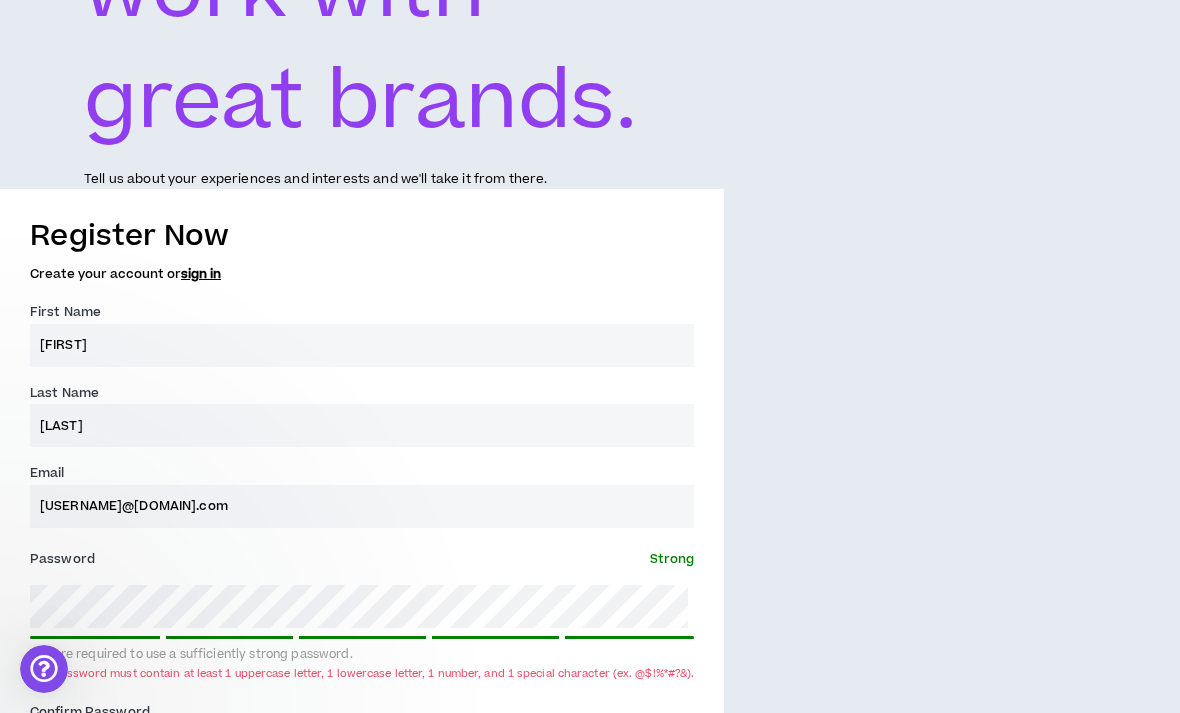 scroll, scrollTop: 0, scrollLeft: 0, axis: both 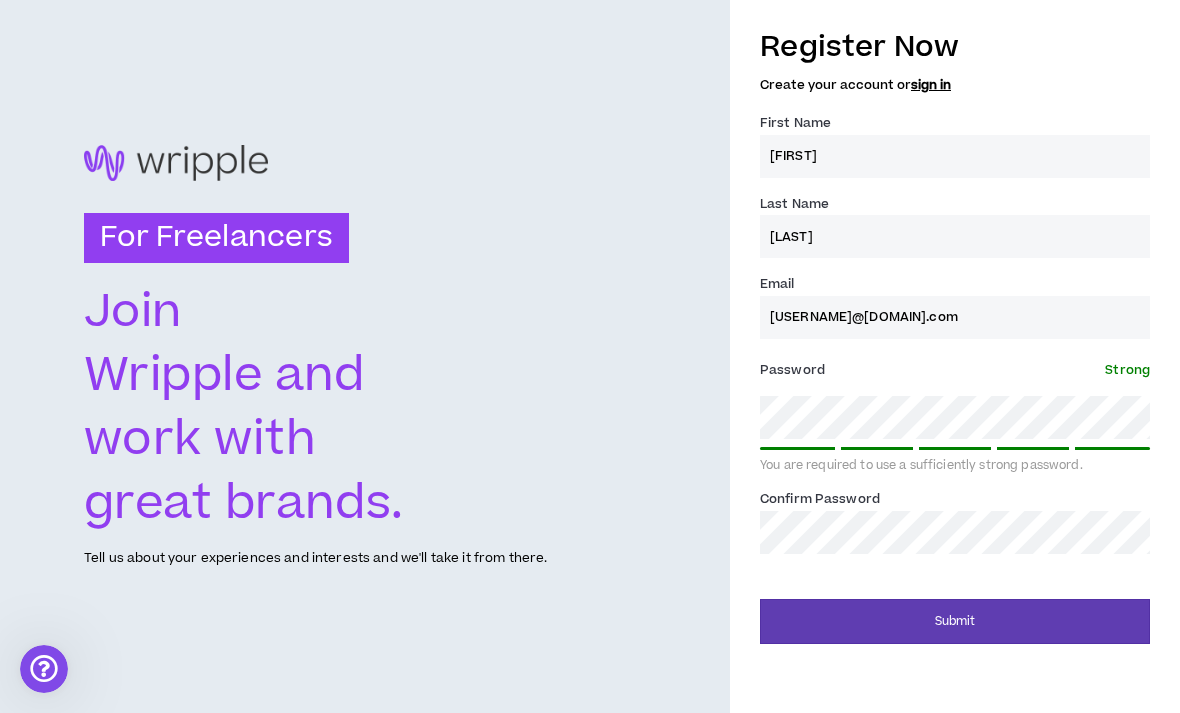 click on "Submit" at bounding box center [955, 621] 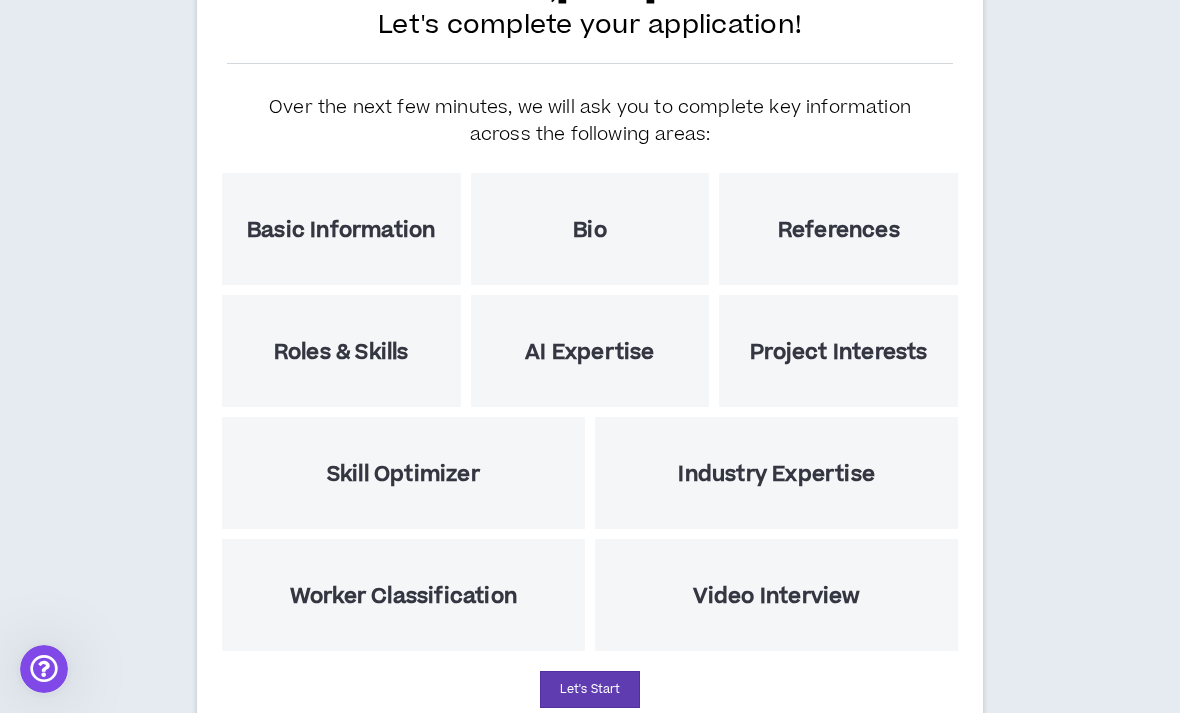 scroll, scrollTop: 188, scrollLeft: 0, axis: vertical 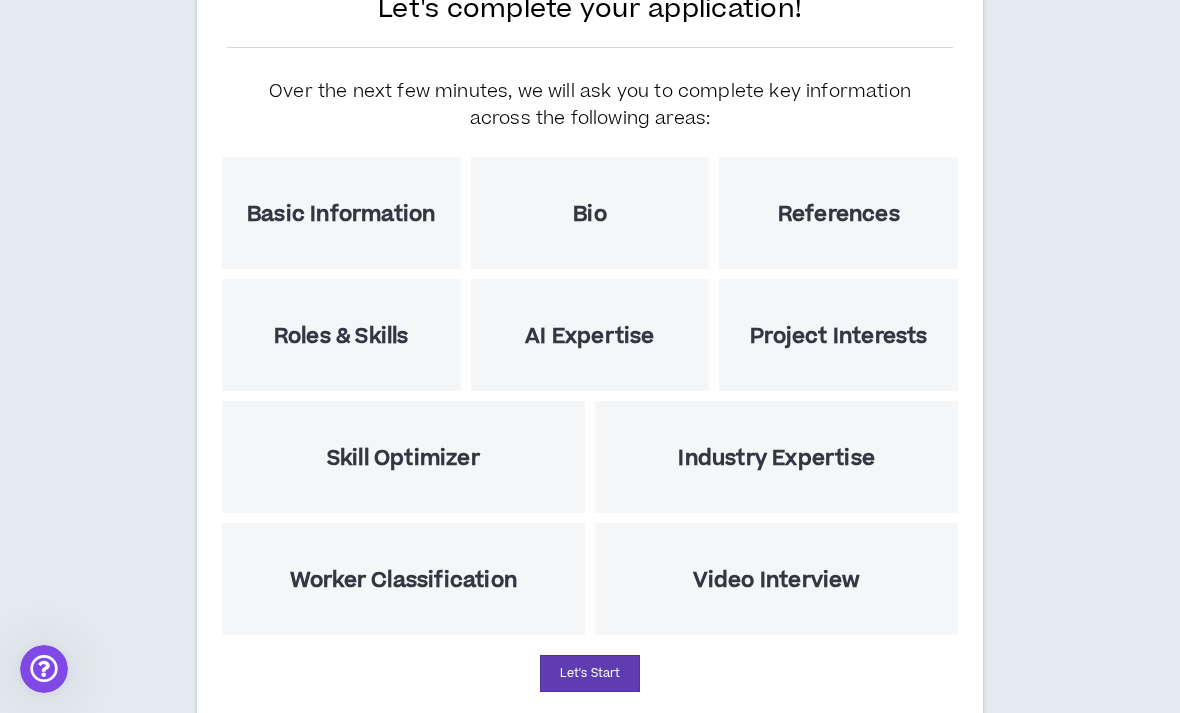 click on "Let's Start" at bounding box center (590, 673) 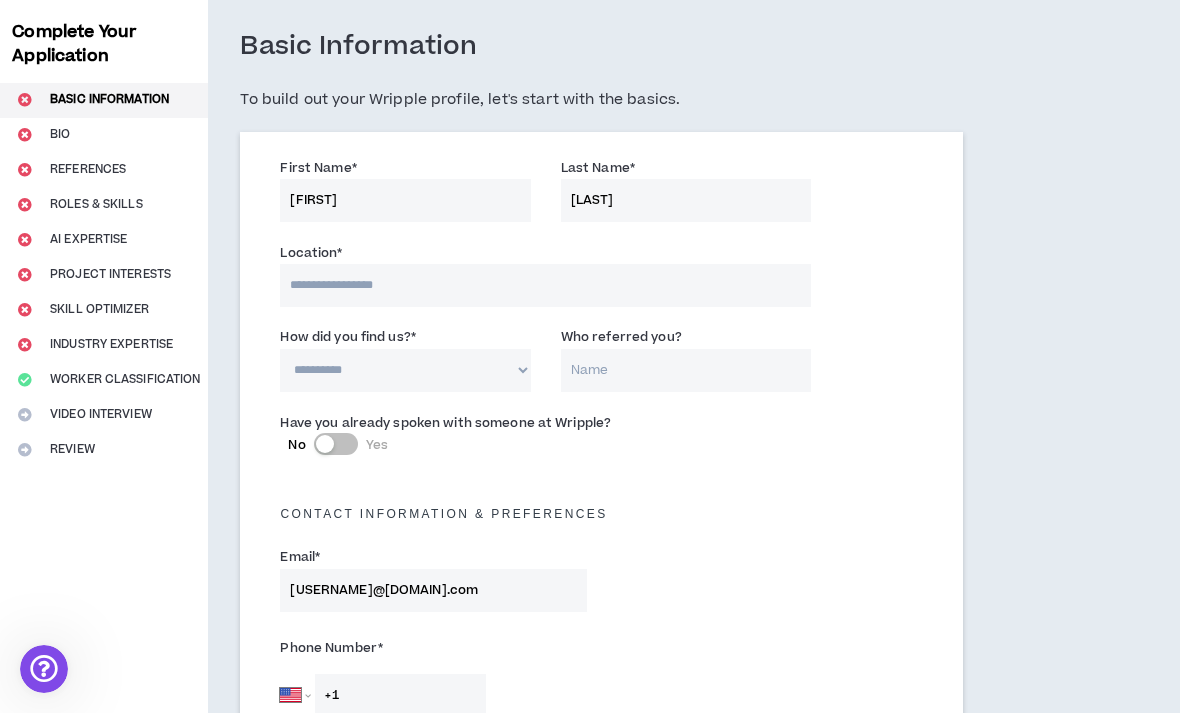 scroll, scrollTop: 48, scrollLeft: 0, axis: vertical 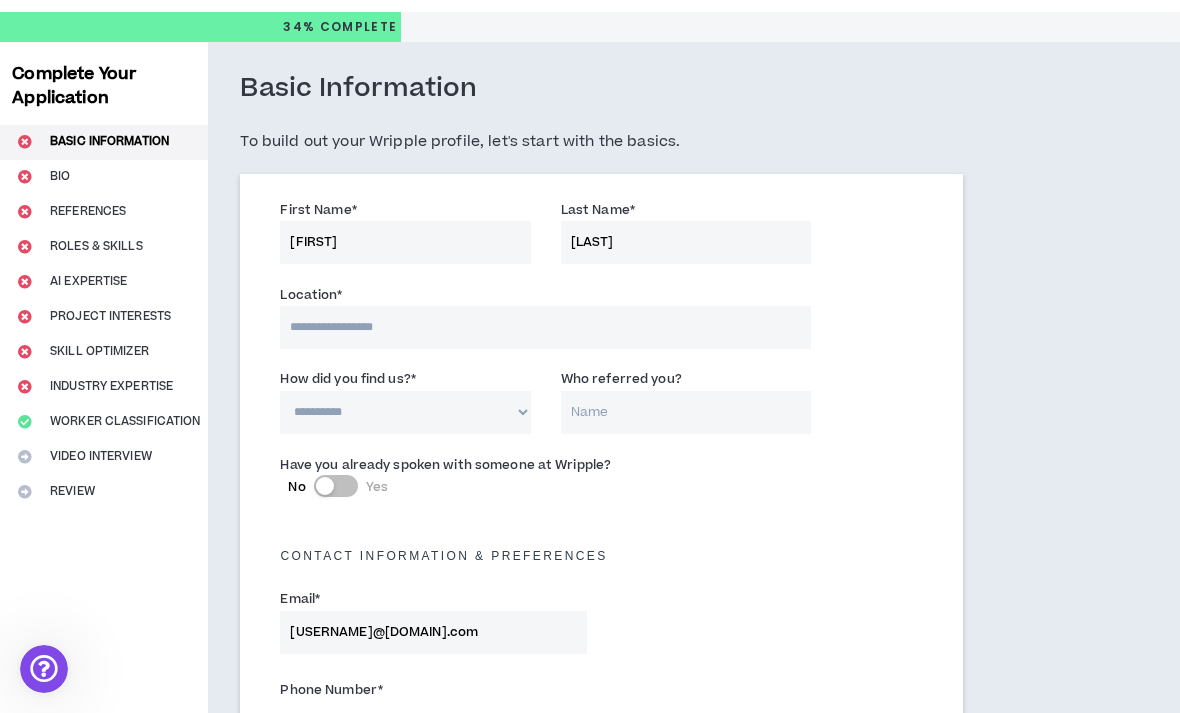 click at bounding box center (545, 327) 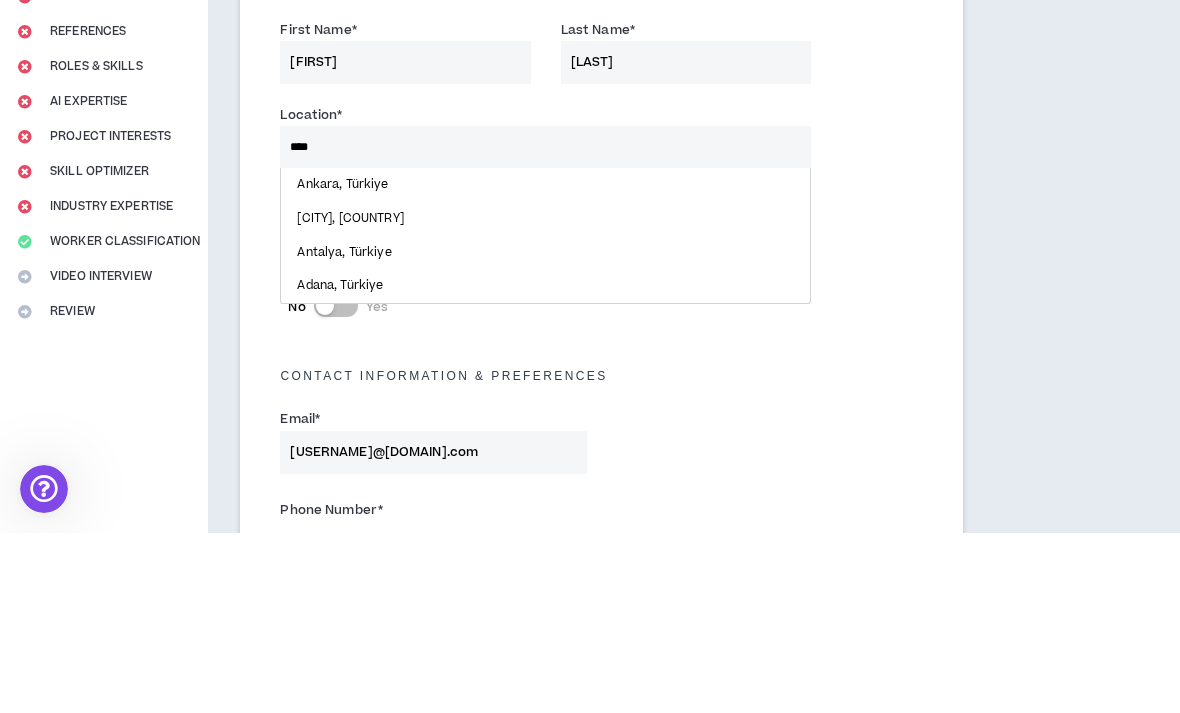 type on "*****" 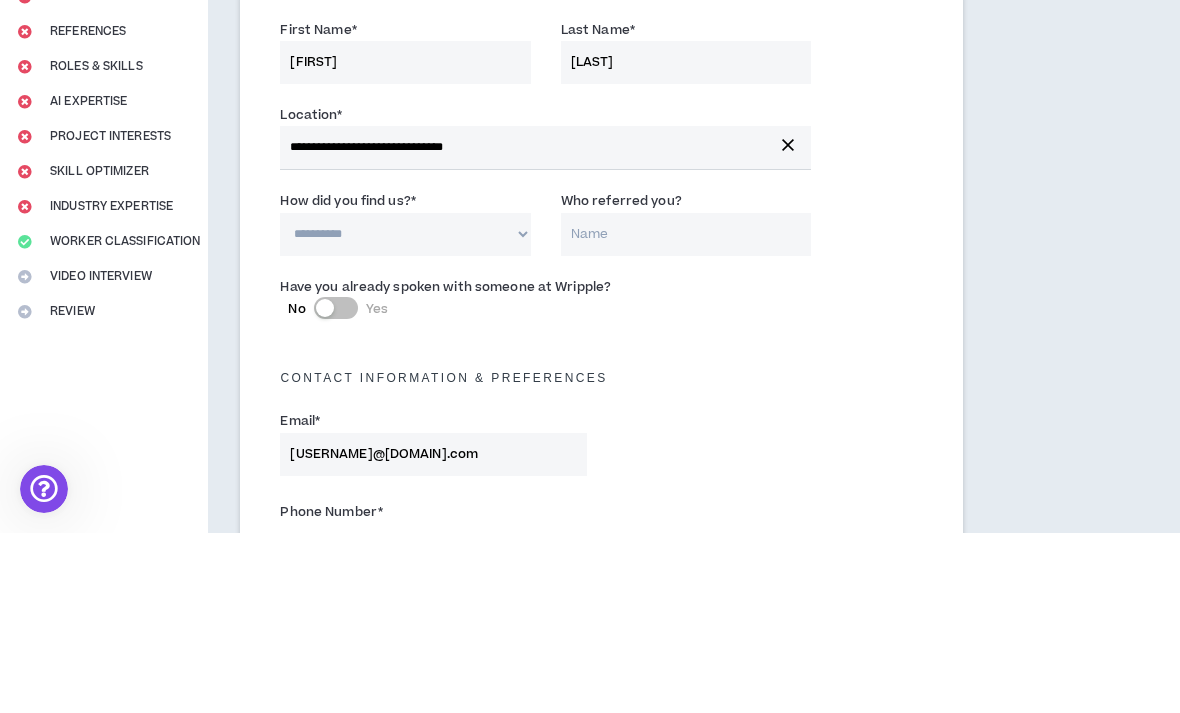 scroll, scrollTop: 228, scrollLeft: 0, axis: vertical 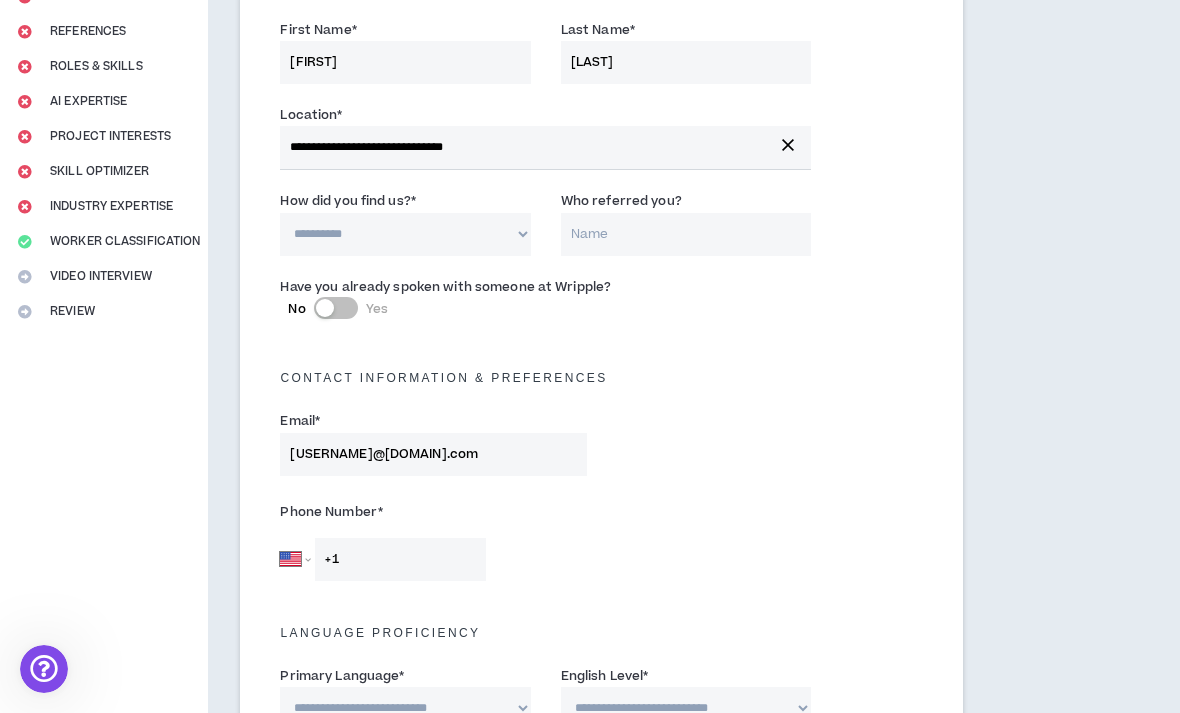 click on "**********" at bounding box center [405, 234] 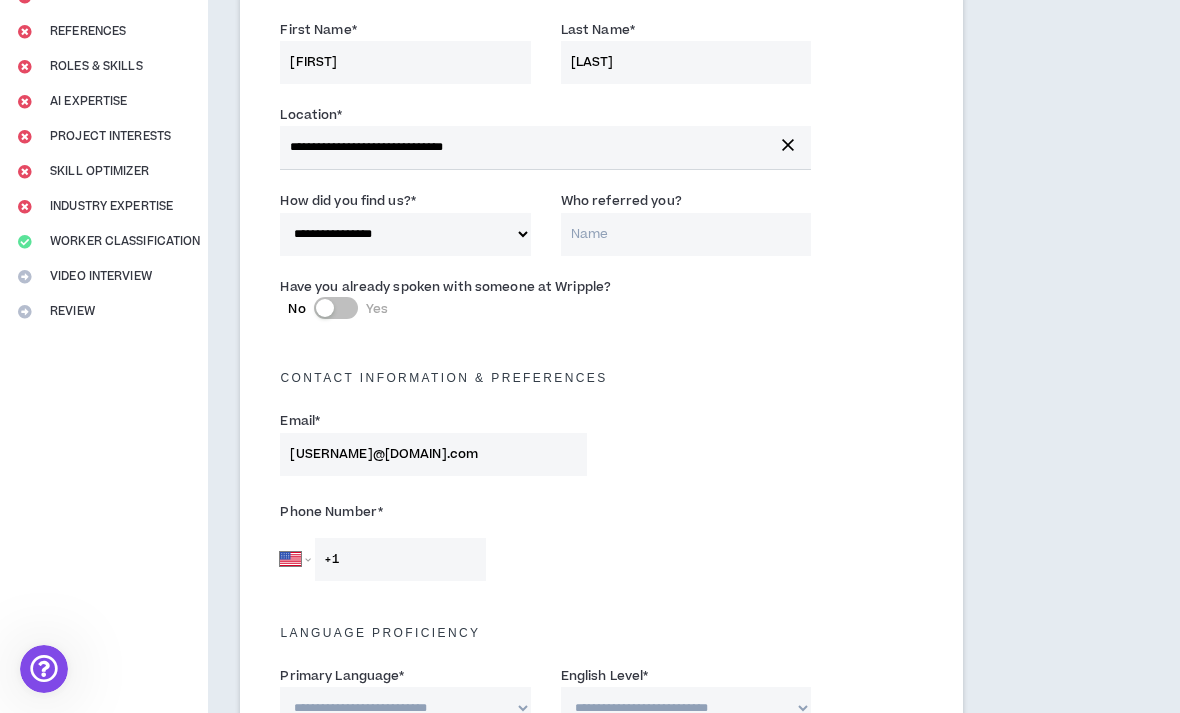 click on "Who referred you?" at bounding box center [686, 234] 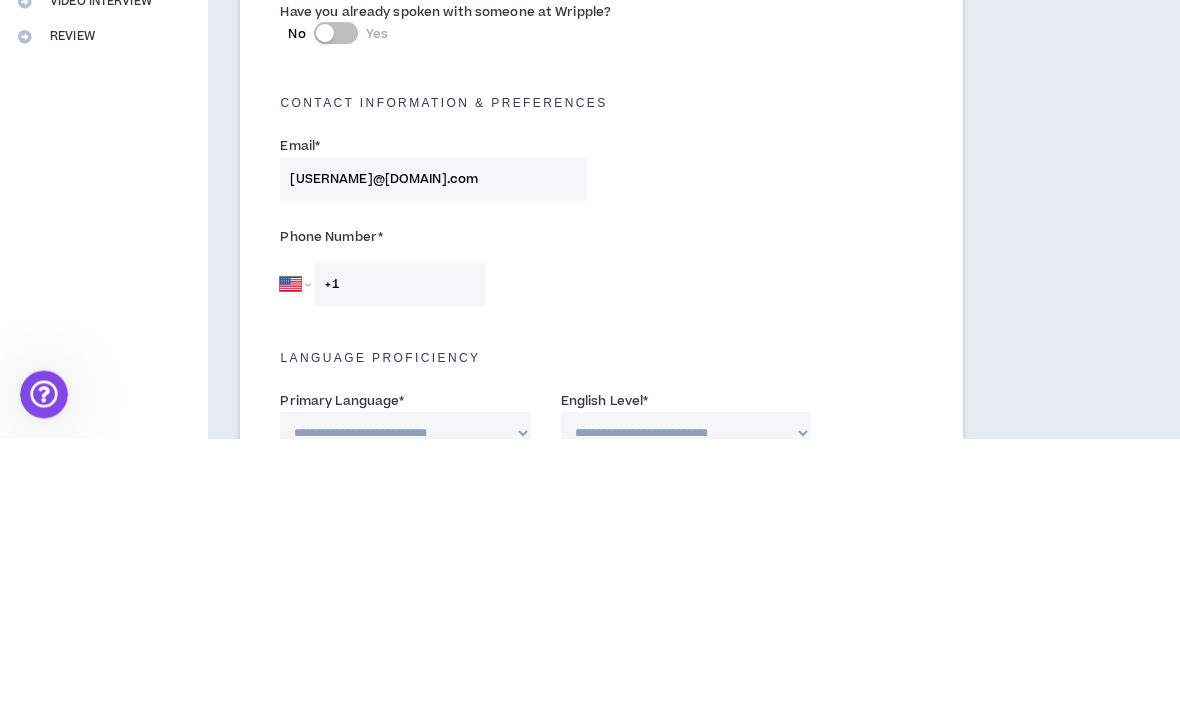 click on "+1" at bounding box center (400, 559) 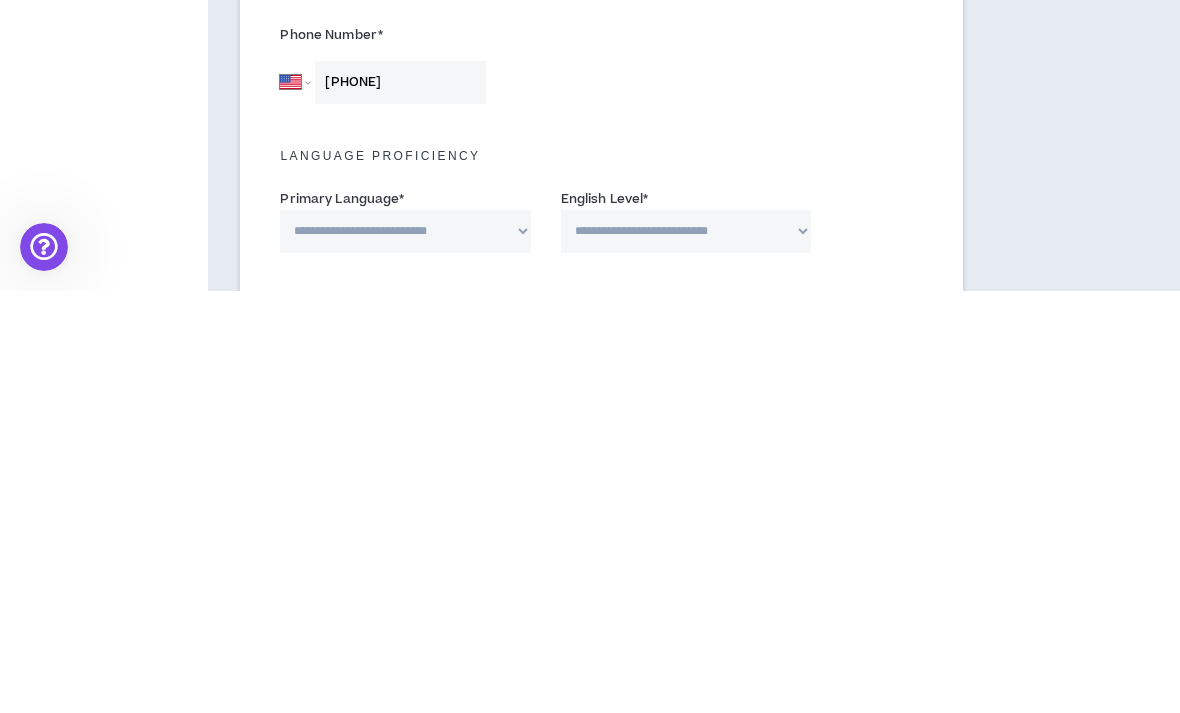 type on "[PHONE]" 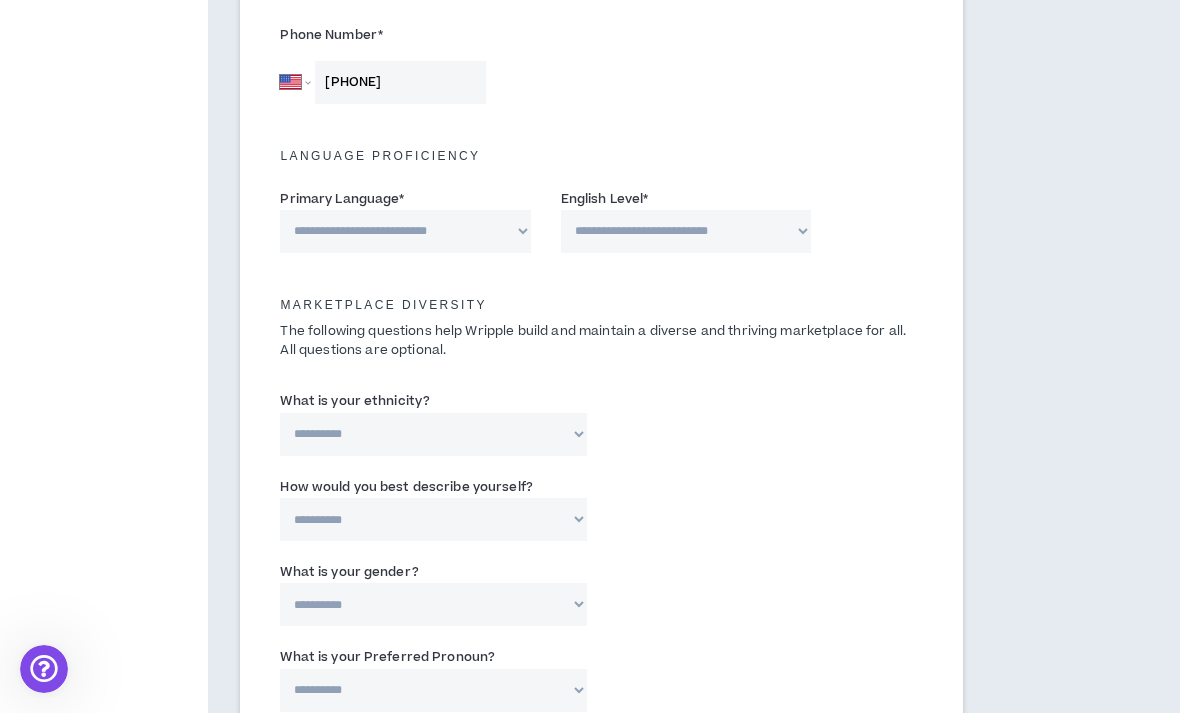 select on "*******" 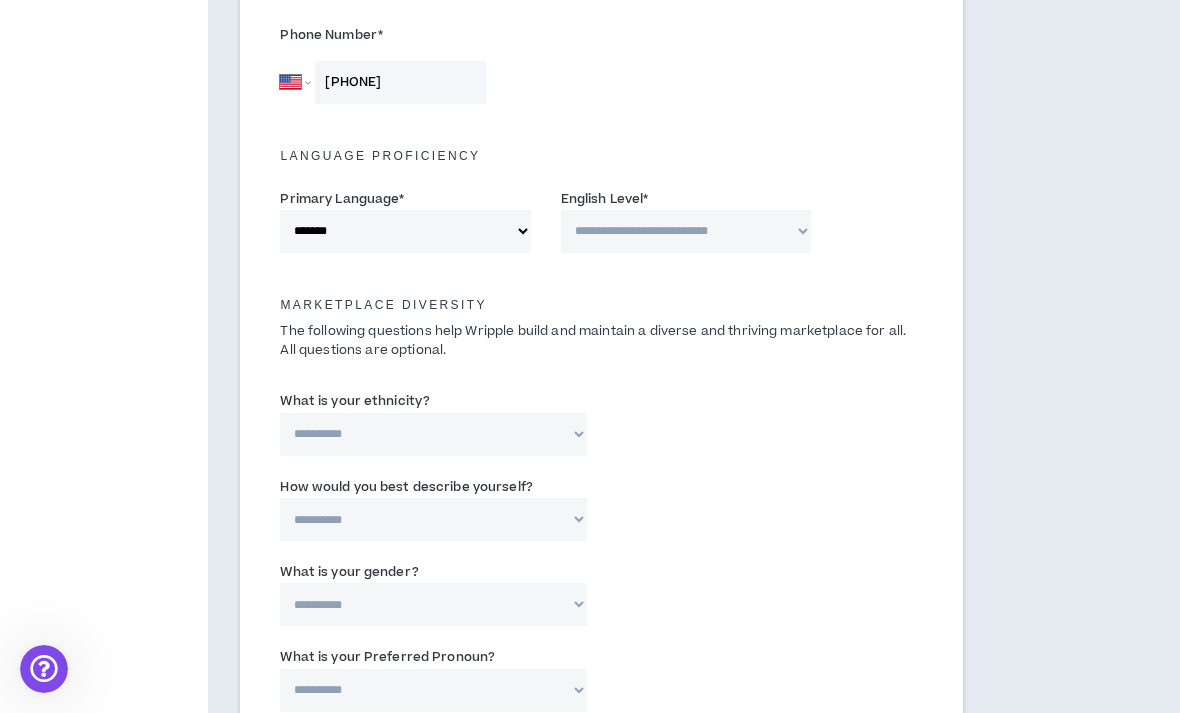 click on "**********" at bounding box center [686, 231] 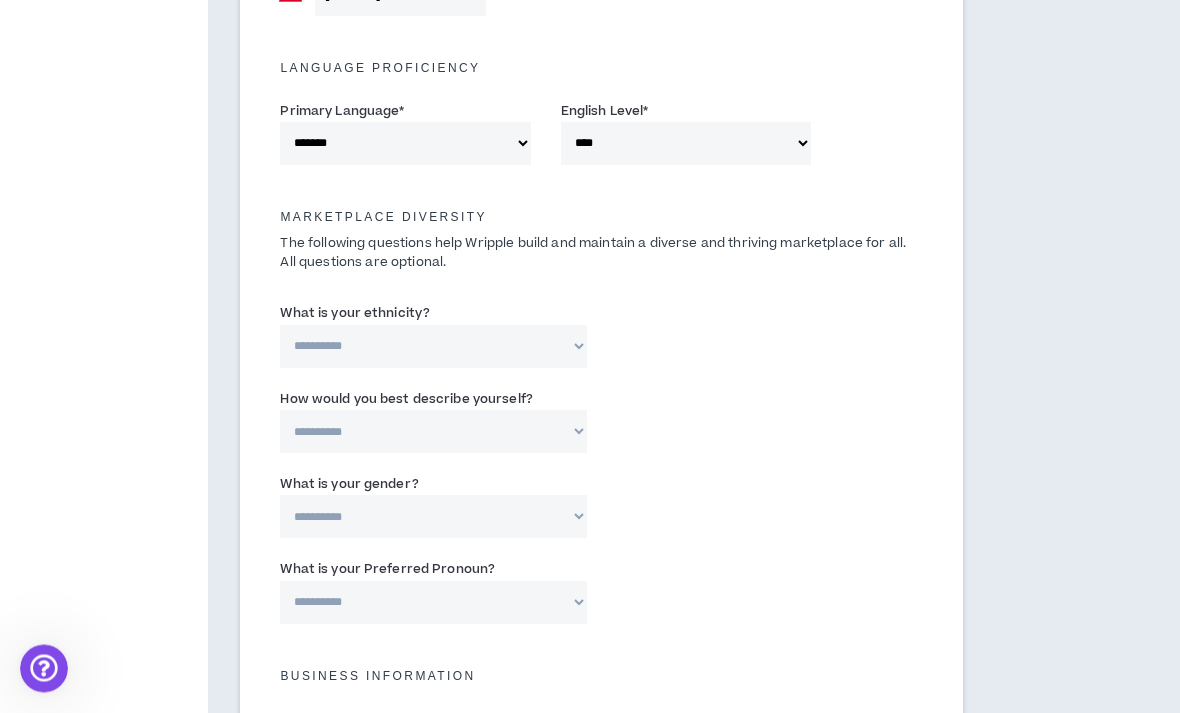 scroll, scrollTop: 794, scrollLeft: 0, axis: vertical 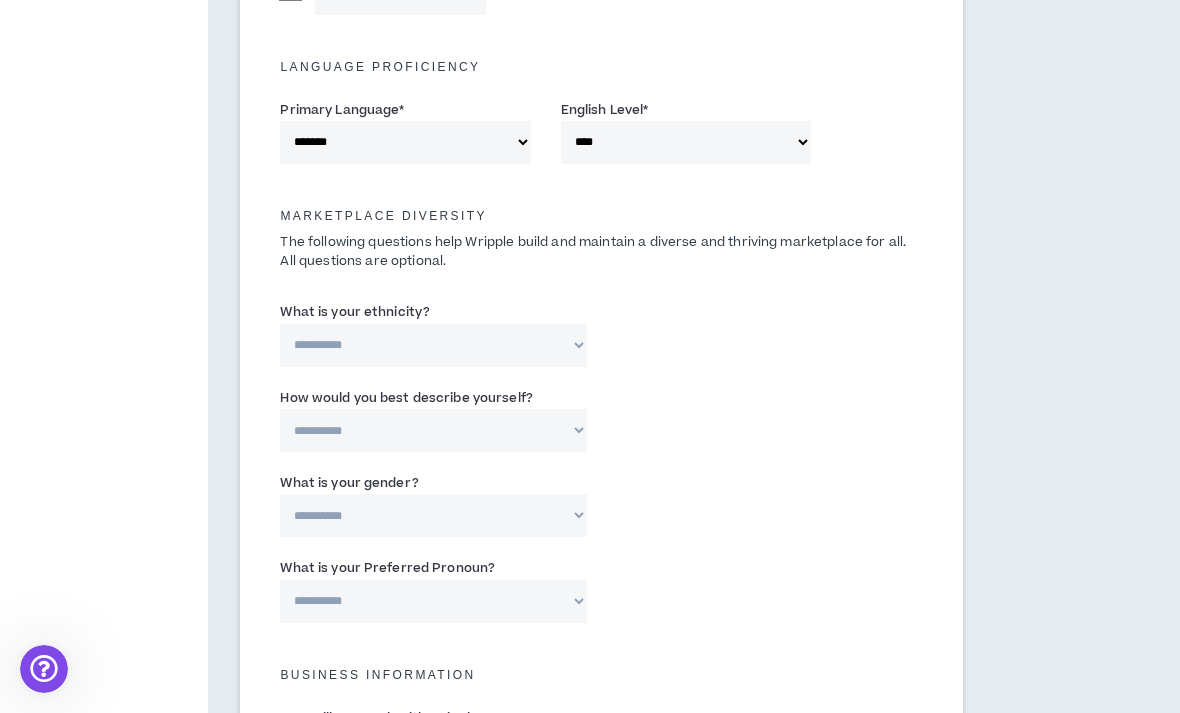 click on "**********" at bounding box center [433, 345] 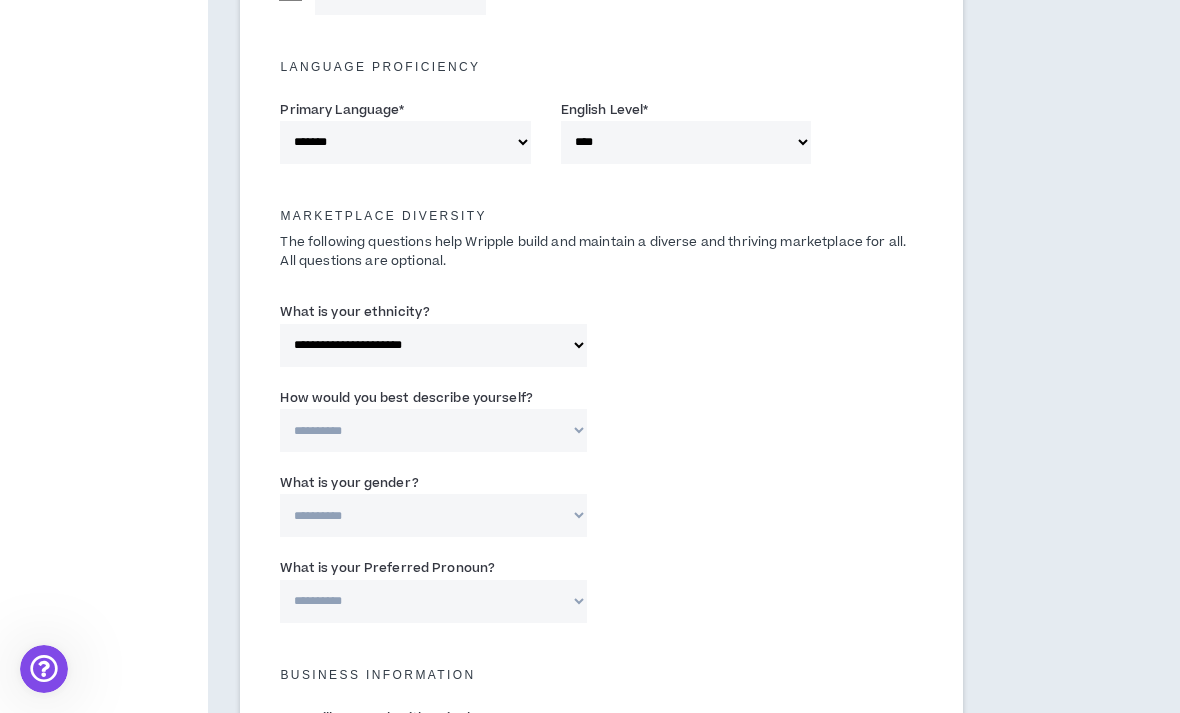 click on "**********" at bounding box center (433, 430) 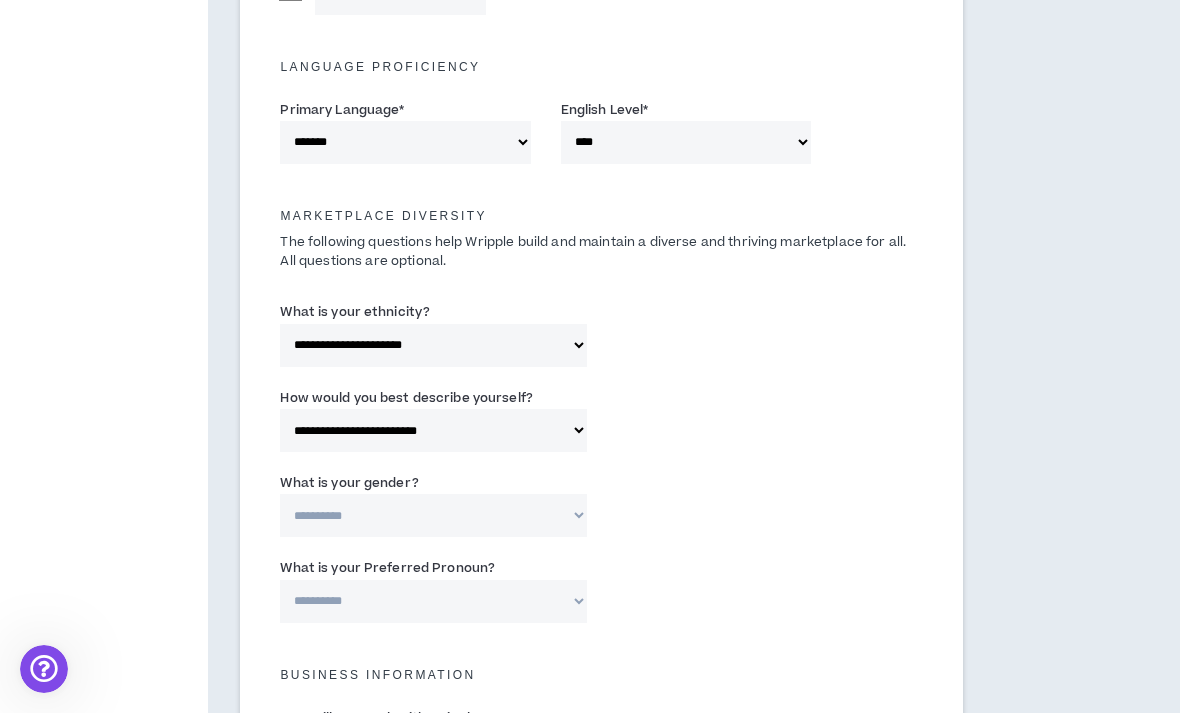 click on "**********" at bounding box center [433, 515] 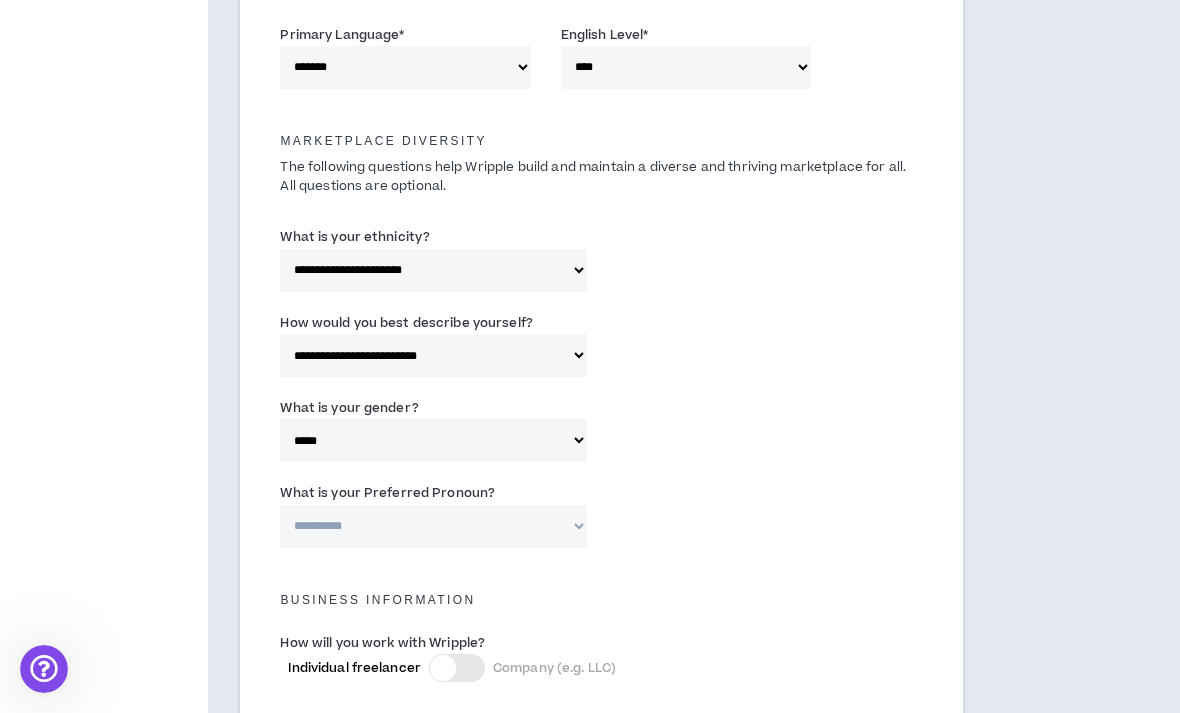 scroll, scrollTop: 932, scrollLeft: 0, axis: vertical 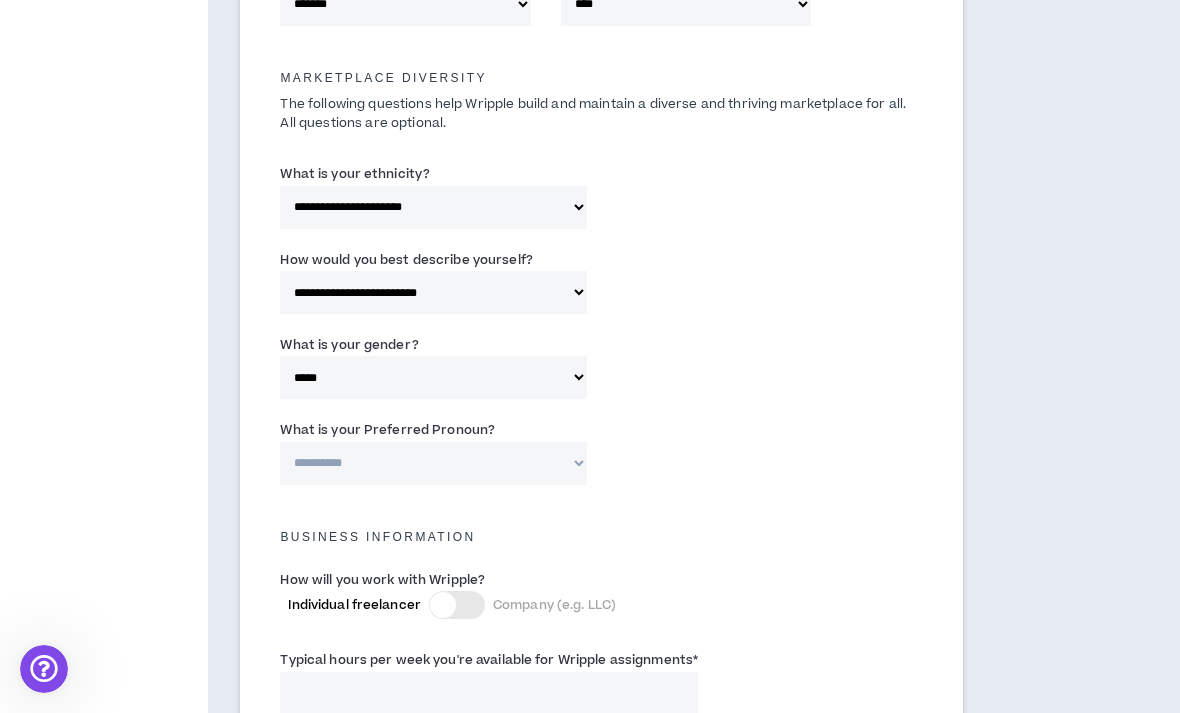 click on "**********" at bounding box center (433, 463) 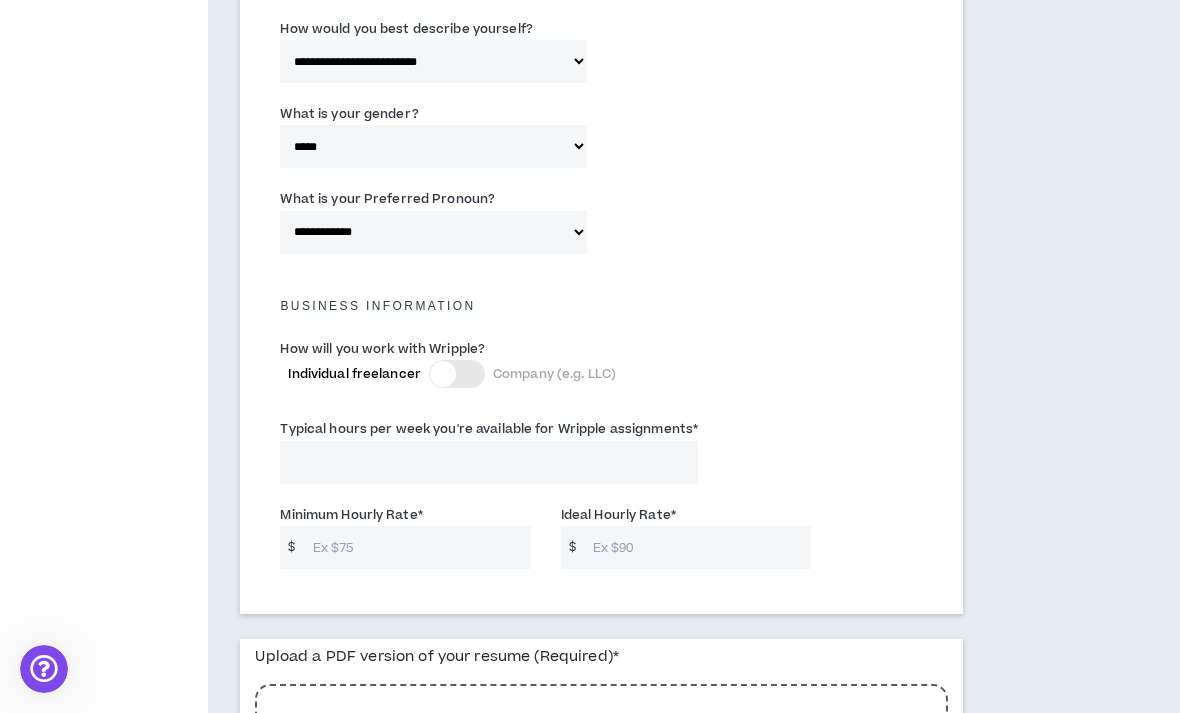 scroll, scrollTop: 1164, scrollLeft: 0, axis: vertical 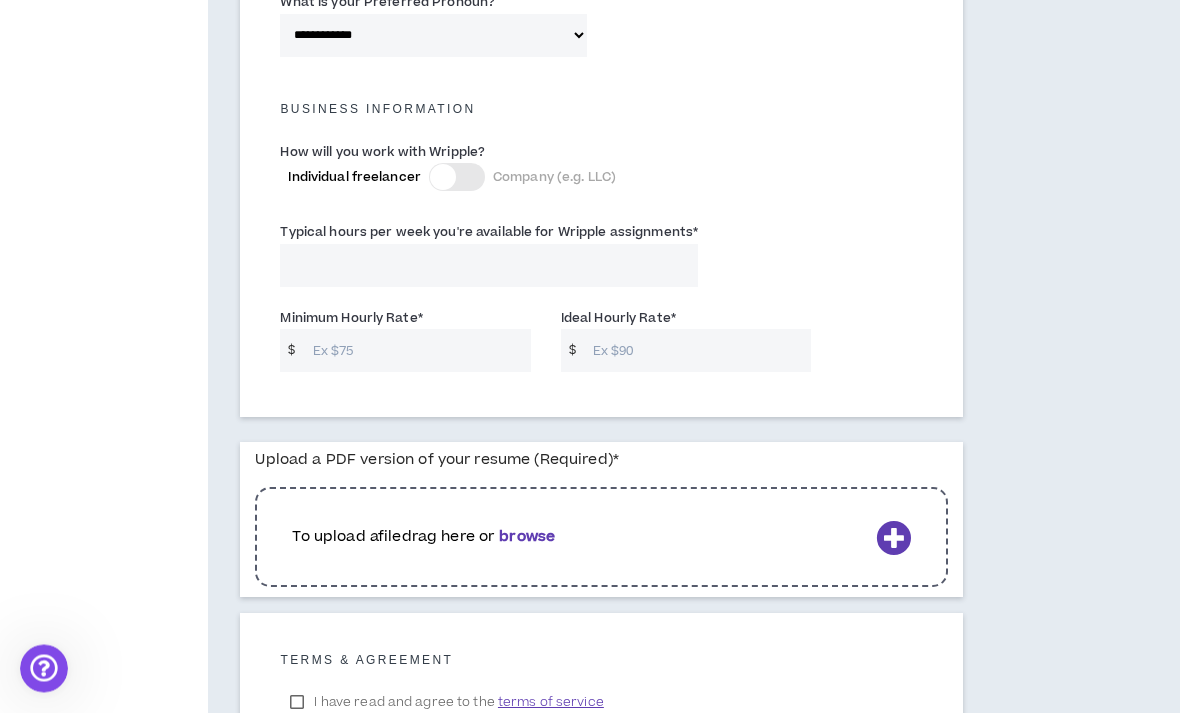 click on "Typical hours per week you're available for Wripple assignments  *" at bounding box center (489, 266) 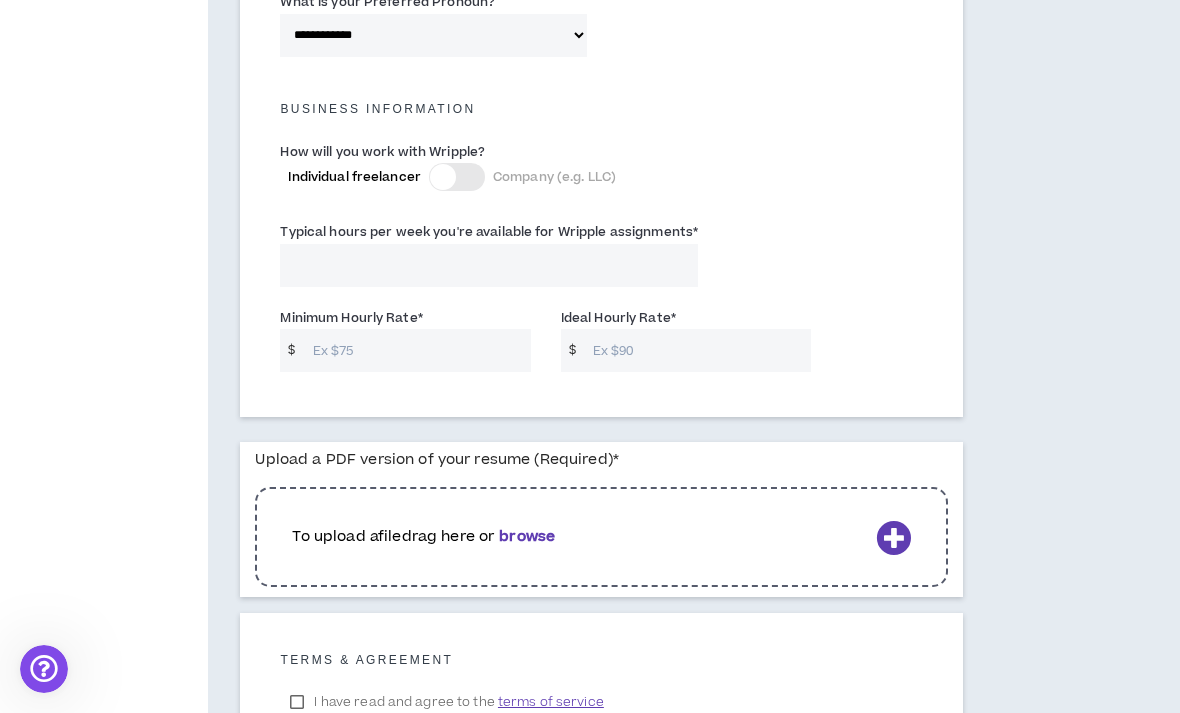 scroll, scrollTop: 1359, scrollLeft: 0, axis: vertical 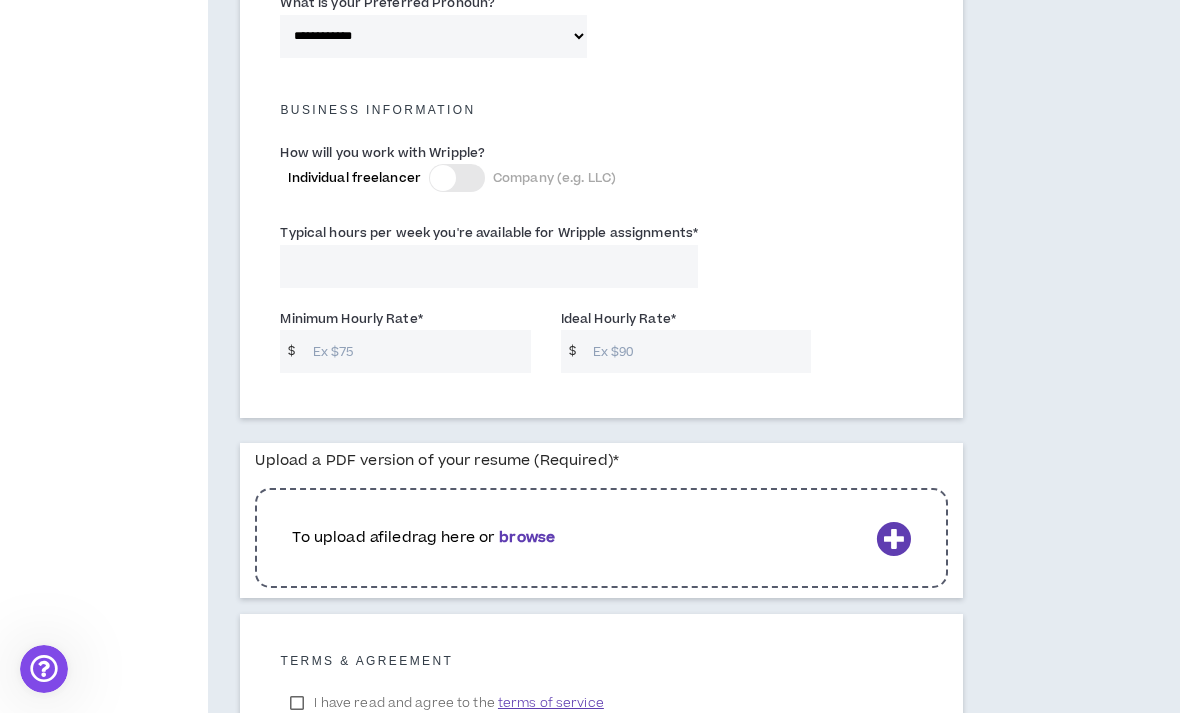 type on "8" 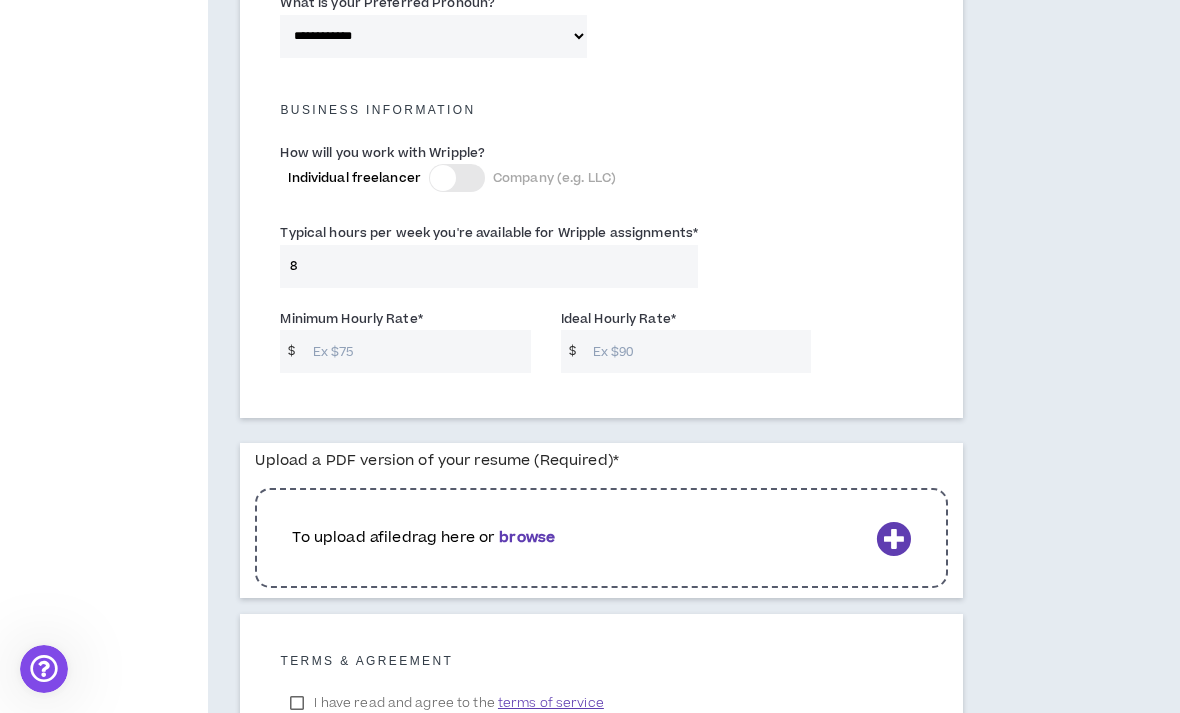 type 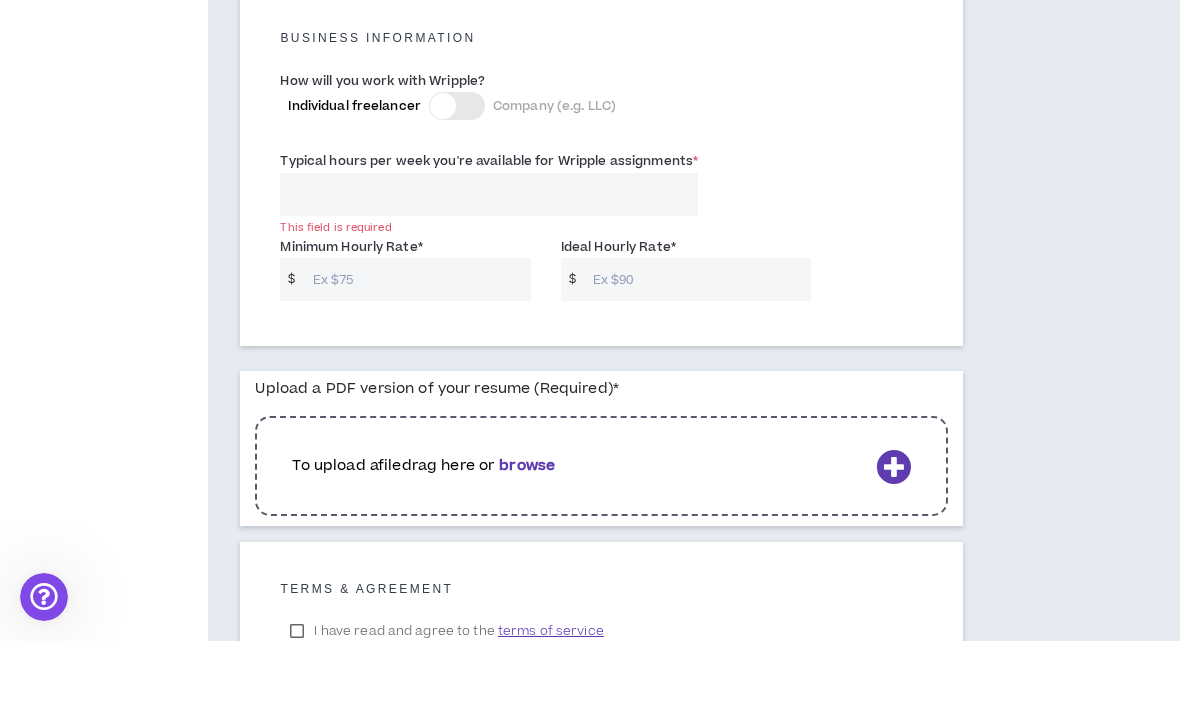 click on "Minimum Hourly Rate  *" at bounding box center (417, 351) 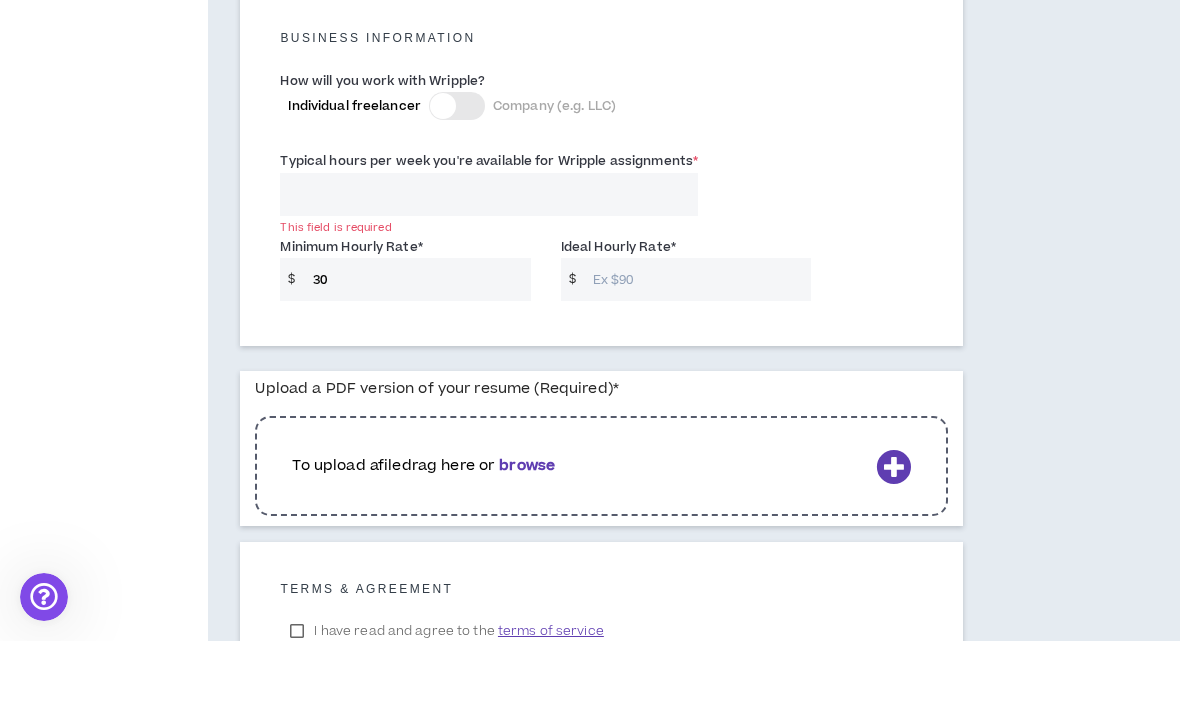 type on "30" 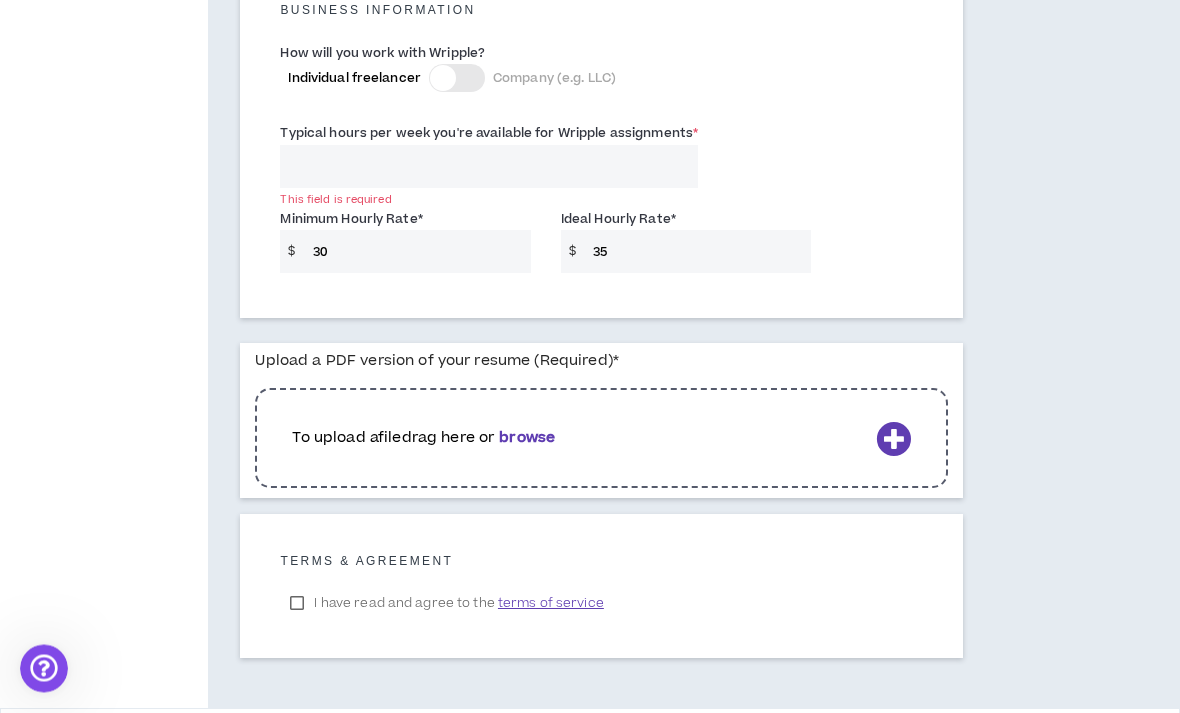 scroll, scrollTop: 1462, scrollLeft: 0, axis: vertical 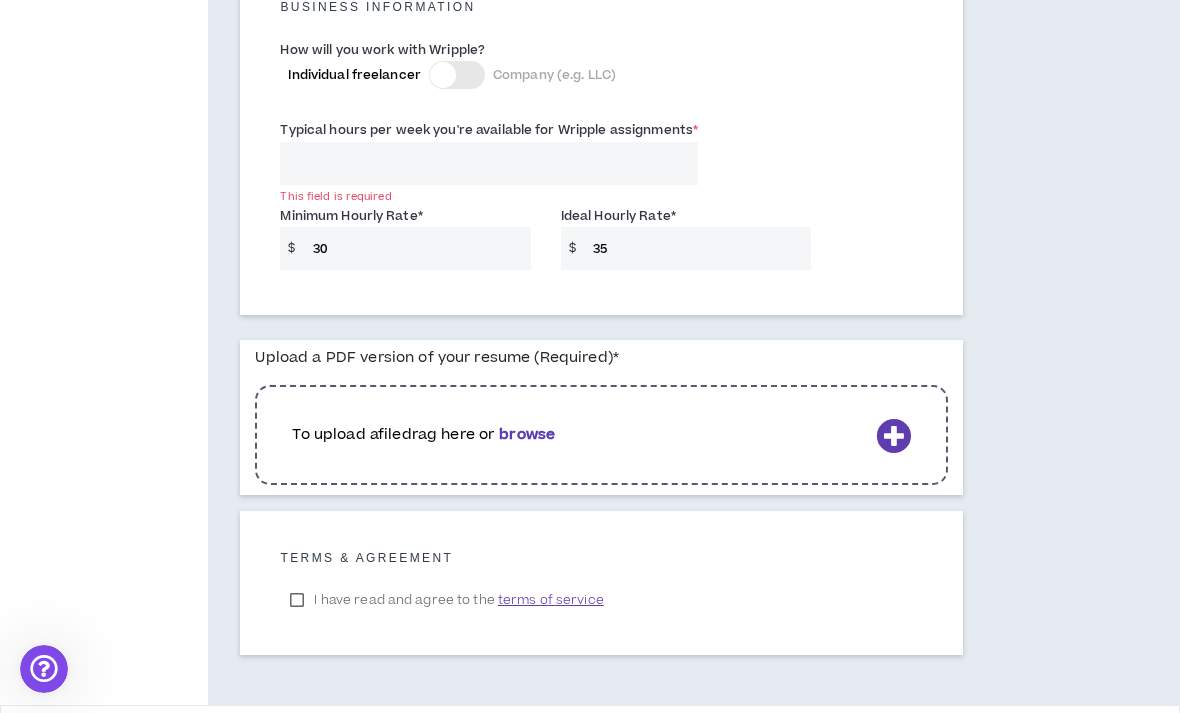 type on "35" 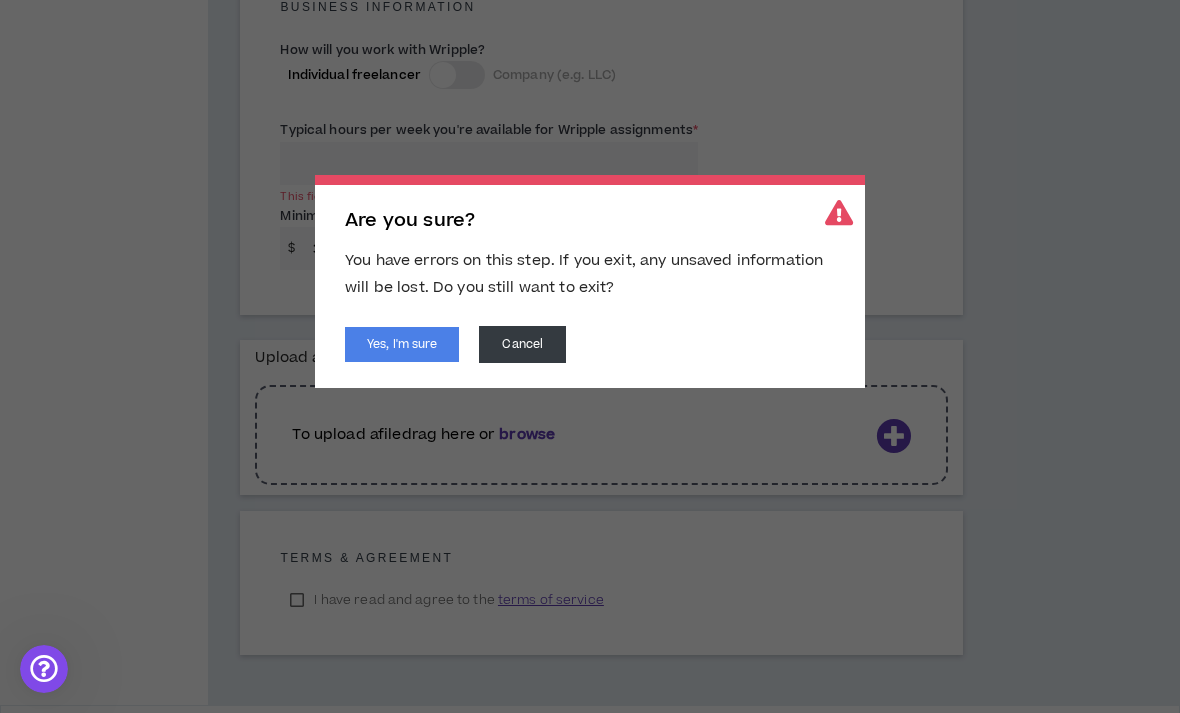 click on "Yes, I'm sure" at bounding box center [402, 344] 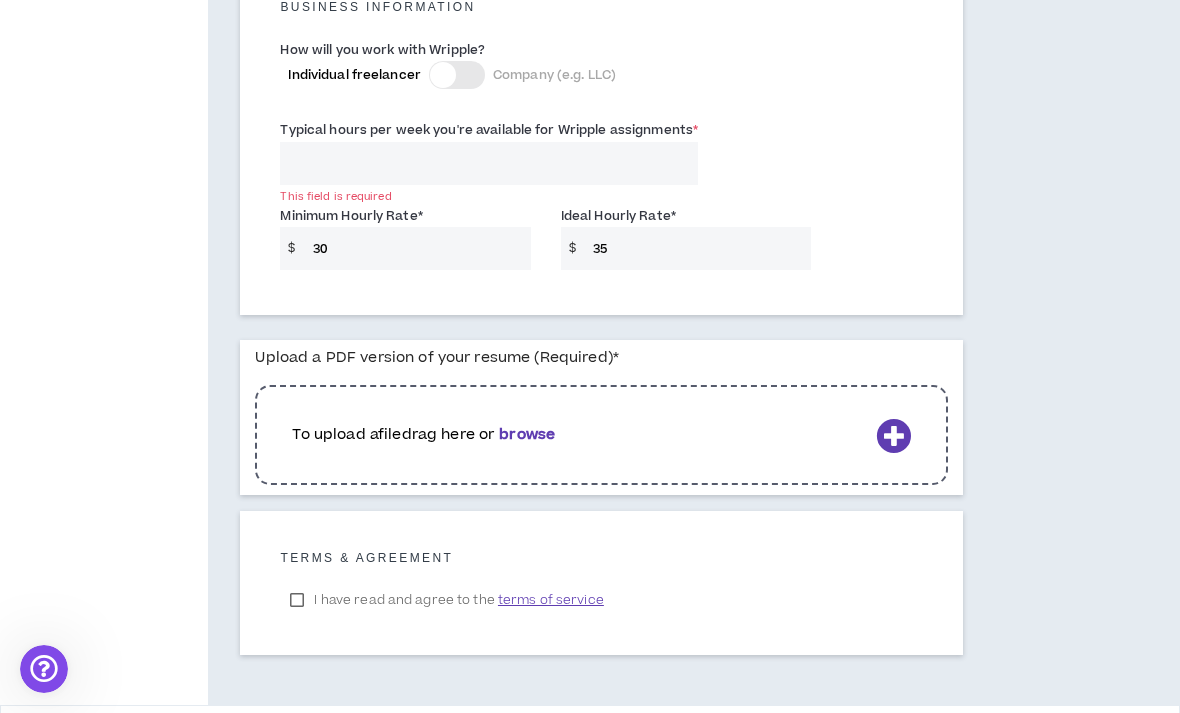 scroll, scrollTop: 0, scrollLeft: 0, axis: both 